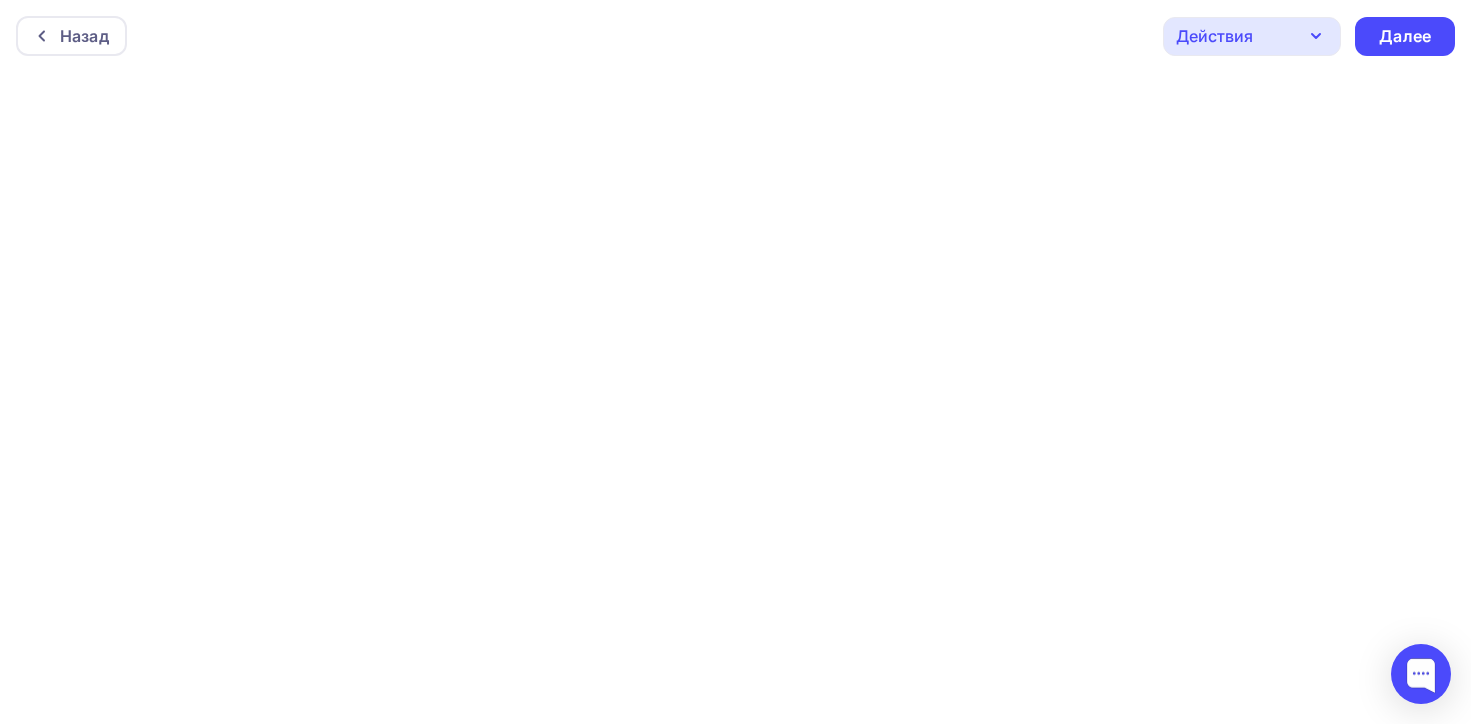 scroll, scrollTop: 0, scrollLeft: 0, axis: both 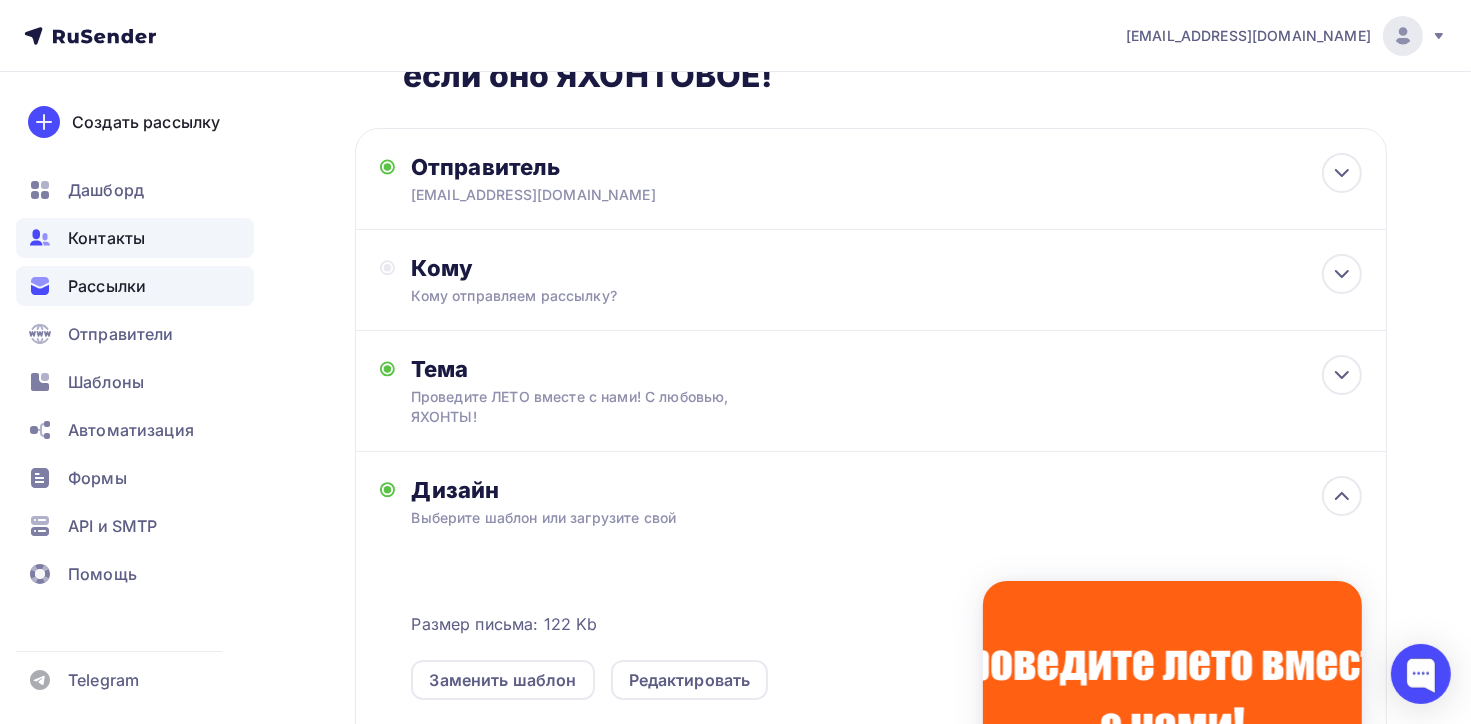 click on "Контакты" at bounding box center (106, 238) 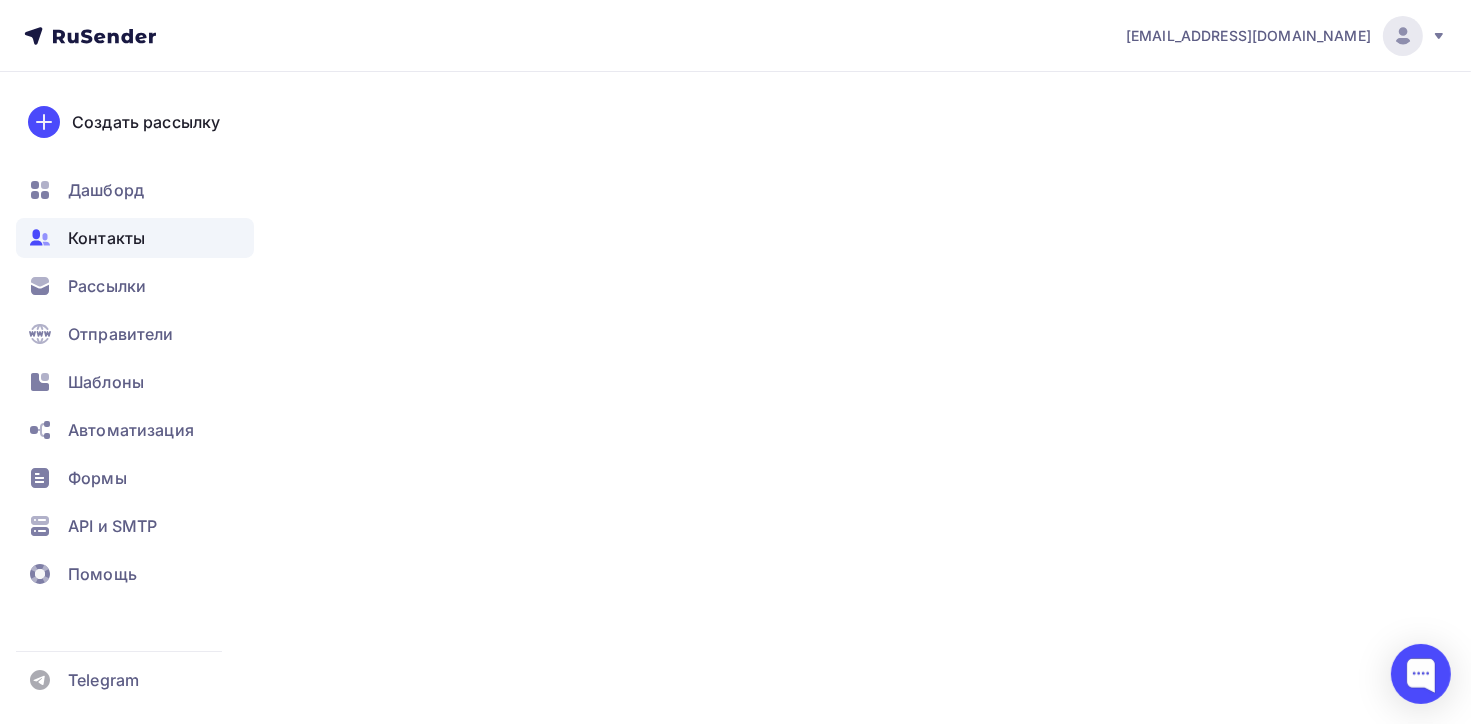 scroll, scrollTop: 0, scrollLeft: 0, axis: both 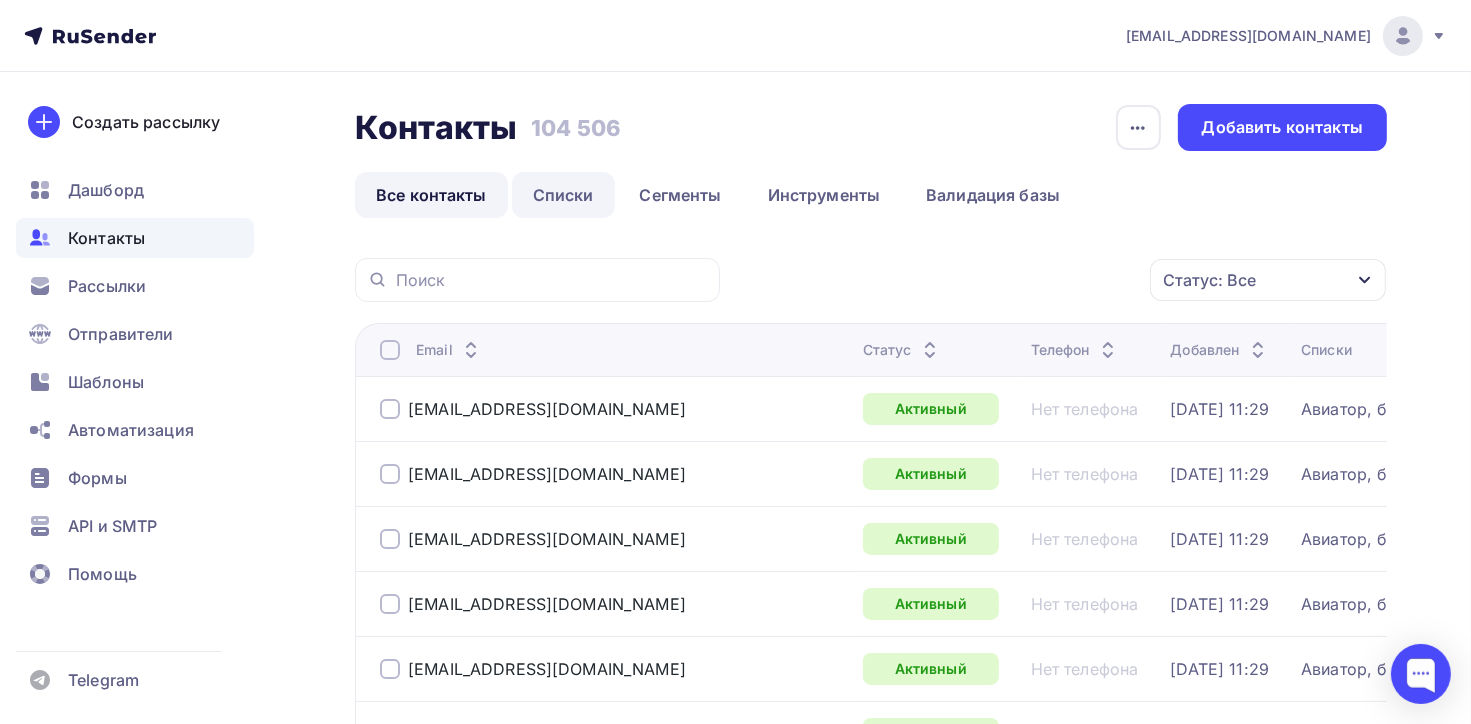 click on "Списки" at bounding box center [563, 195] 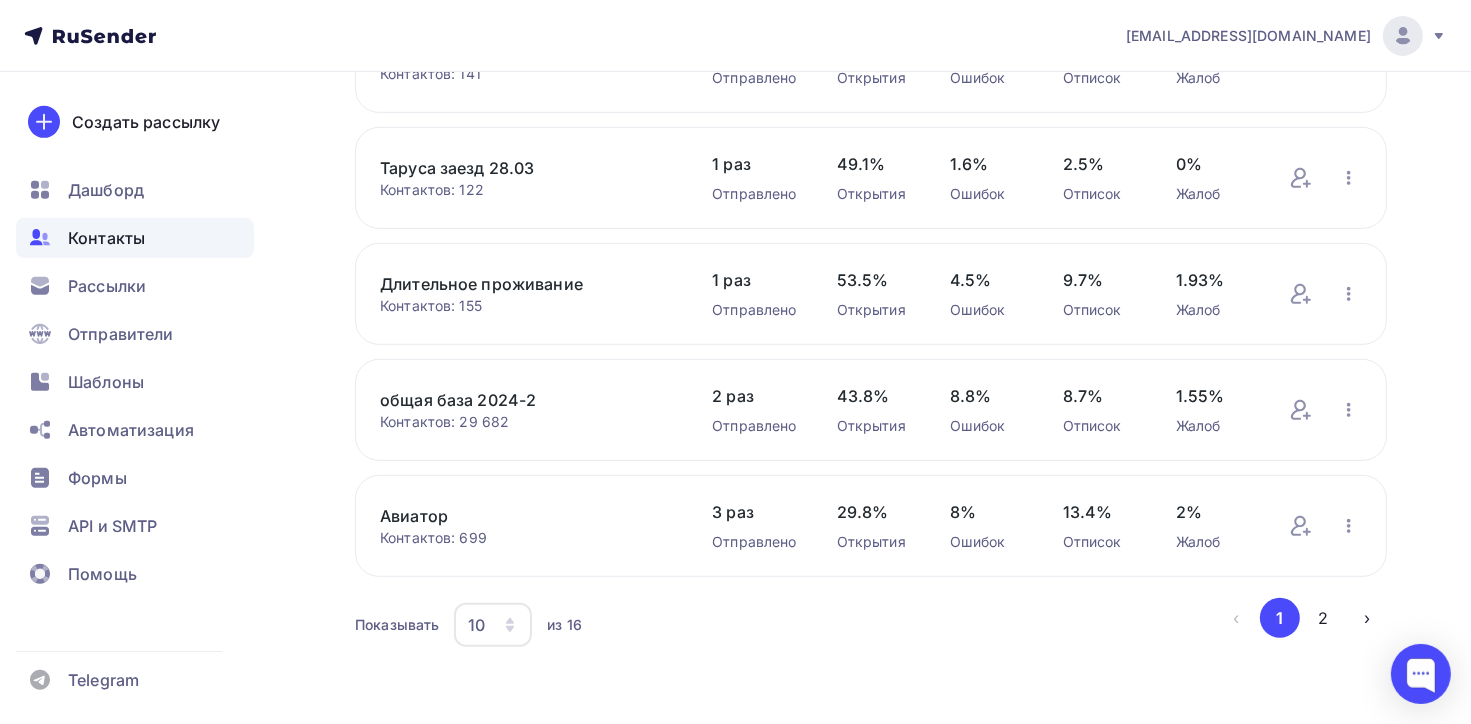 scroll, scrollTop: 823, scrollLeft: 0, axis: vertical 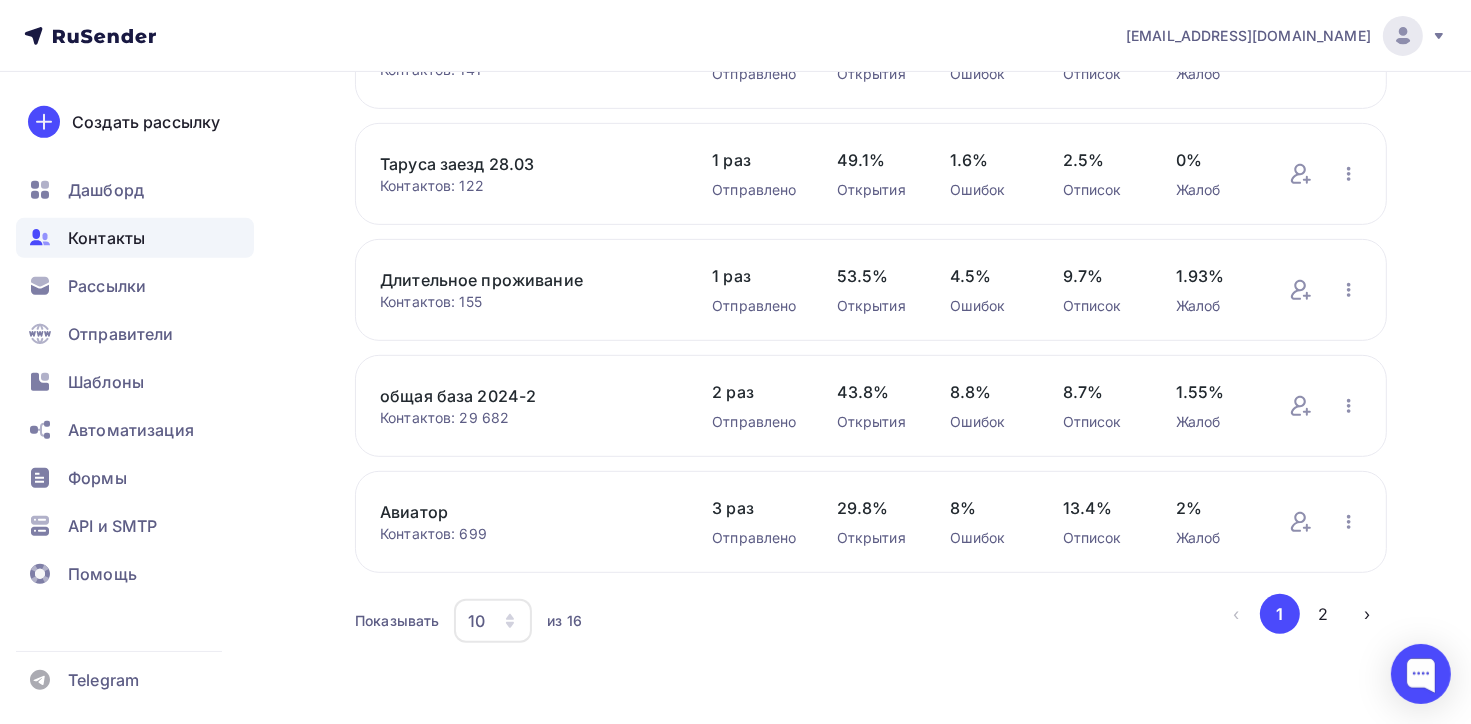 click on "Авиатор" at bounding box center (526, 512) 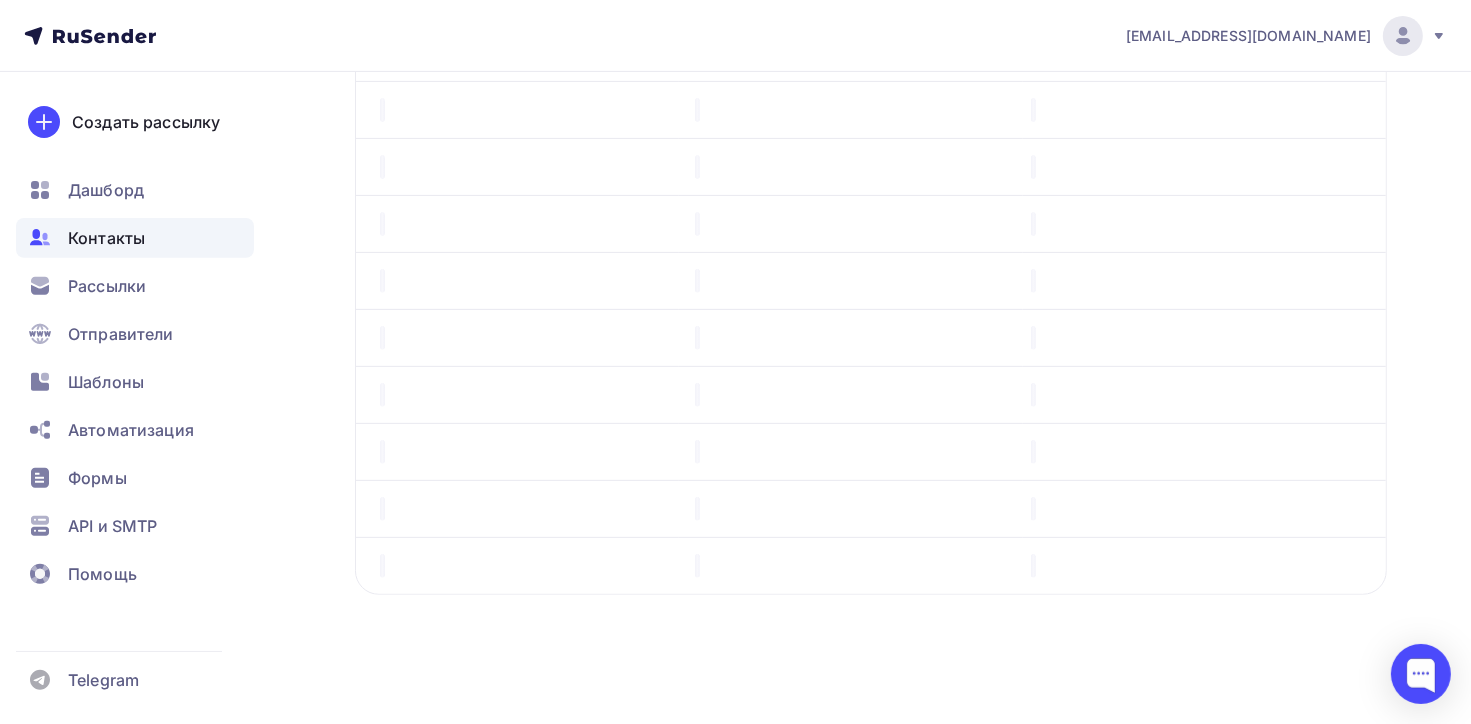 scroll, scrollTop: 0, scrollLeft: 0, axis: both 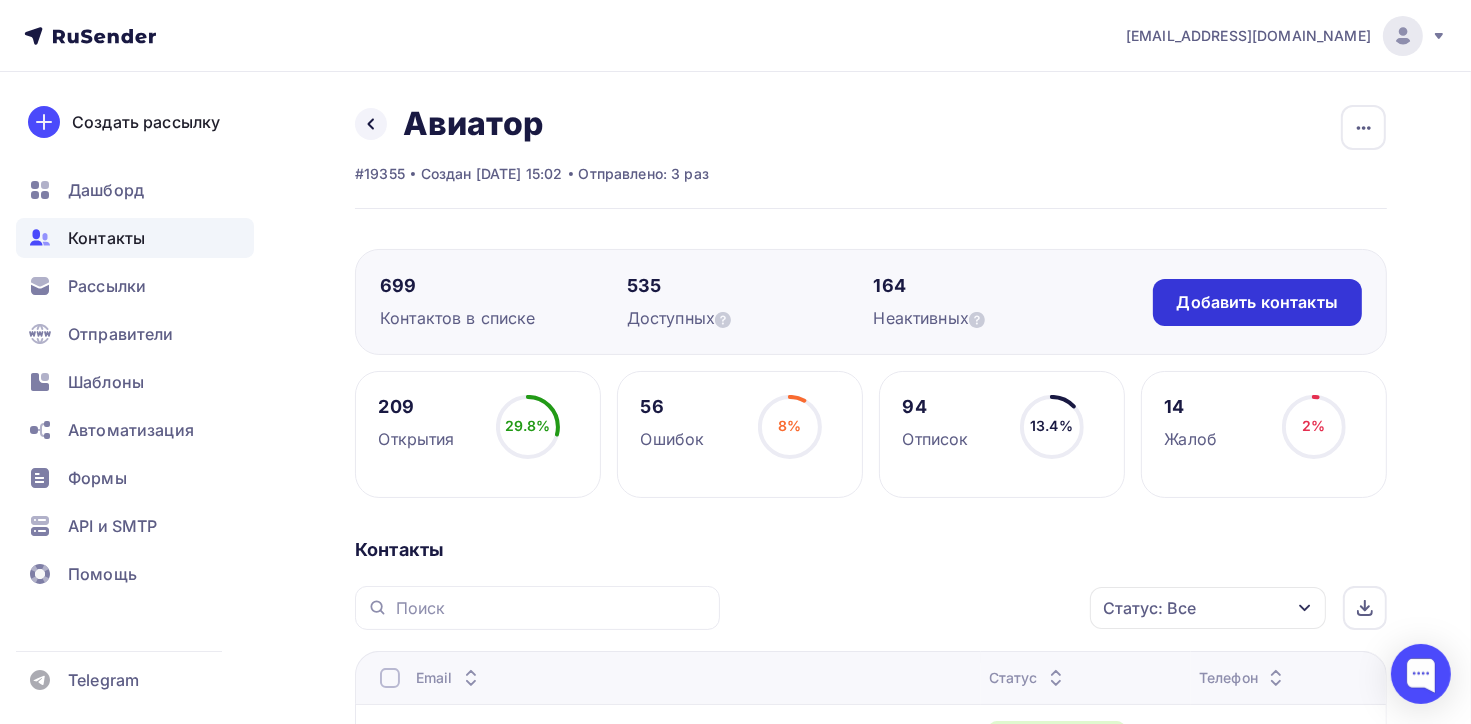 click on "Добавить контакты" at bounding box center [1257, 302] 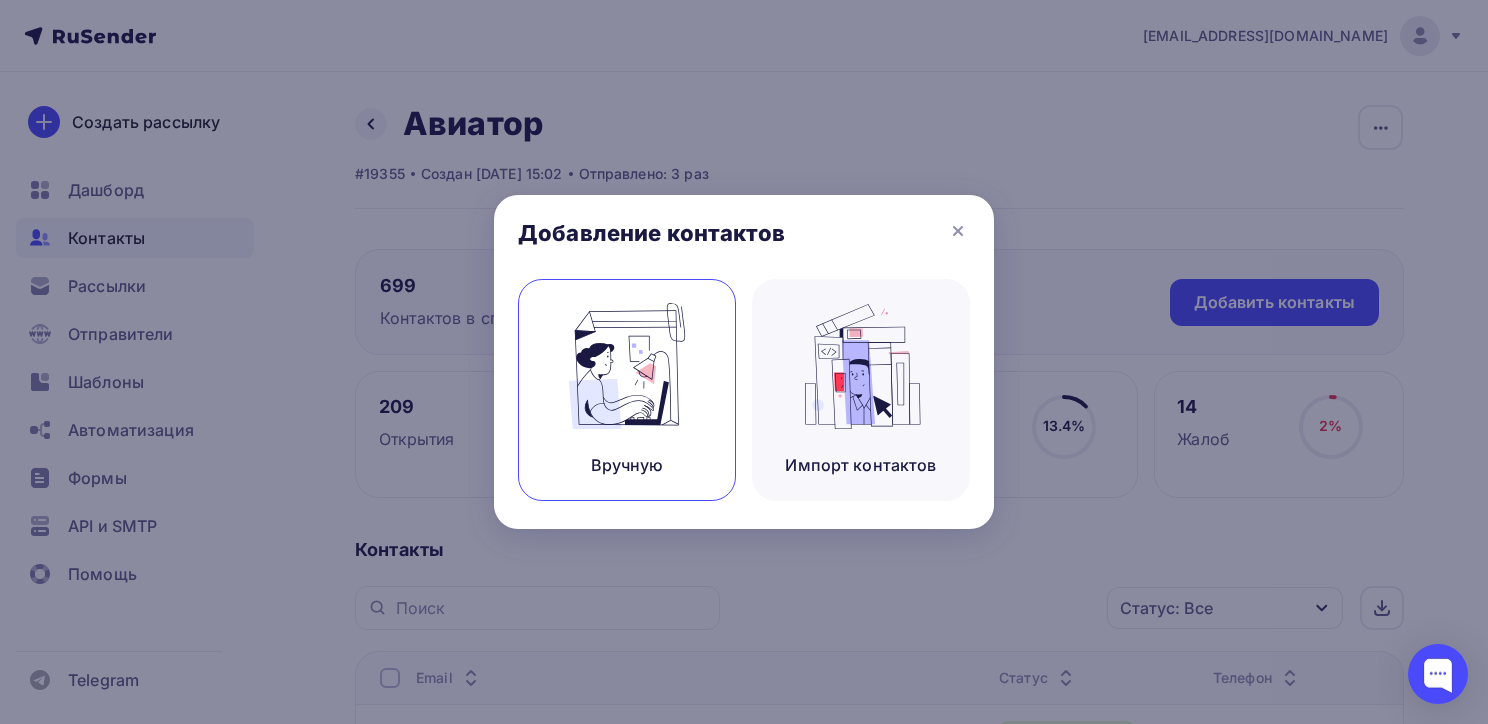 click on "Вручную" at bounding box center [627, 465] 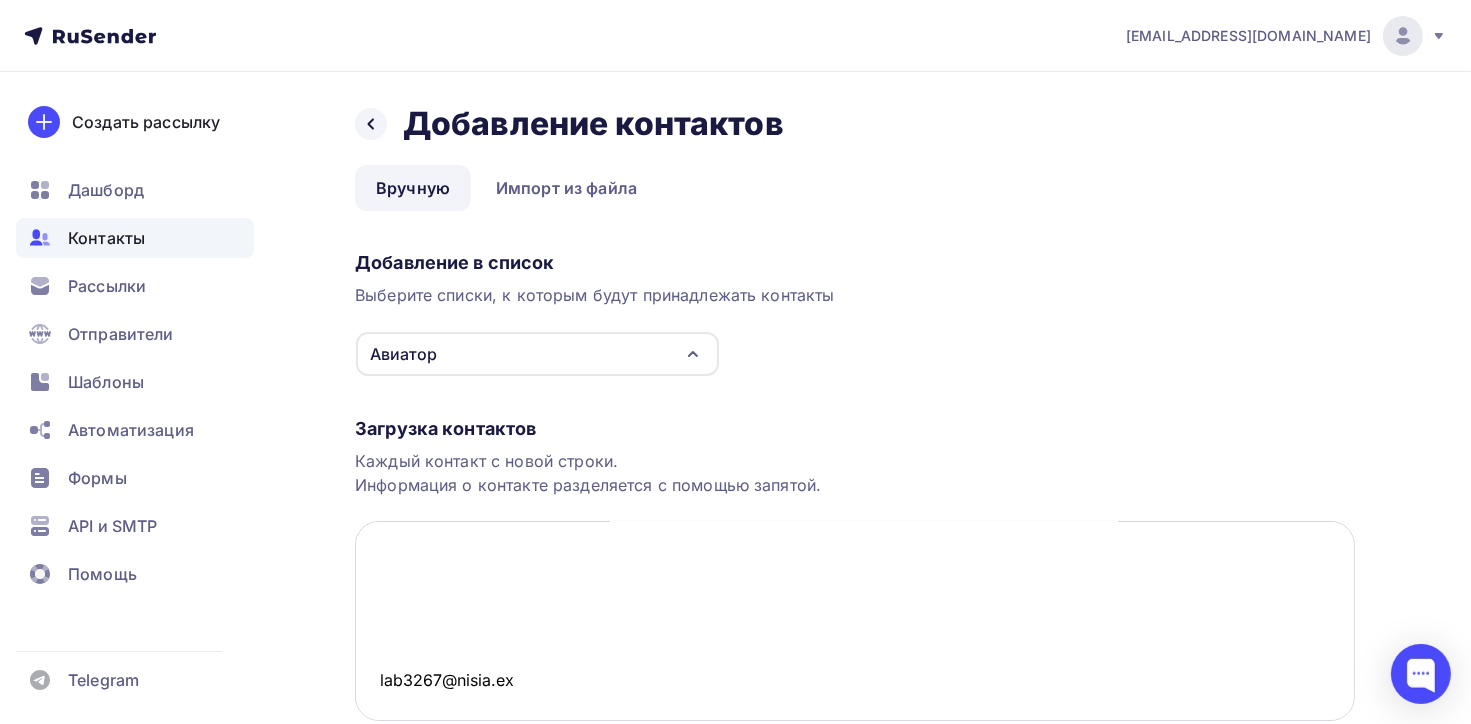 scroll, scrollTop: 83561, scrollLeft: 0, axis: vertical 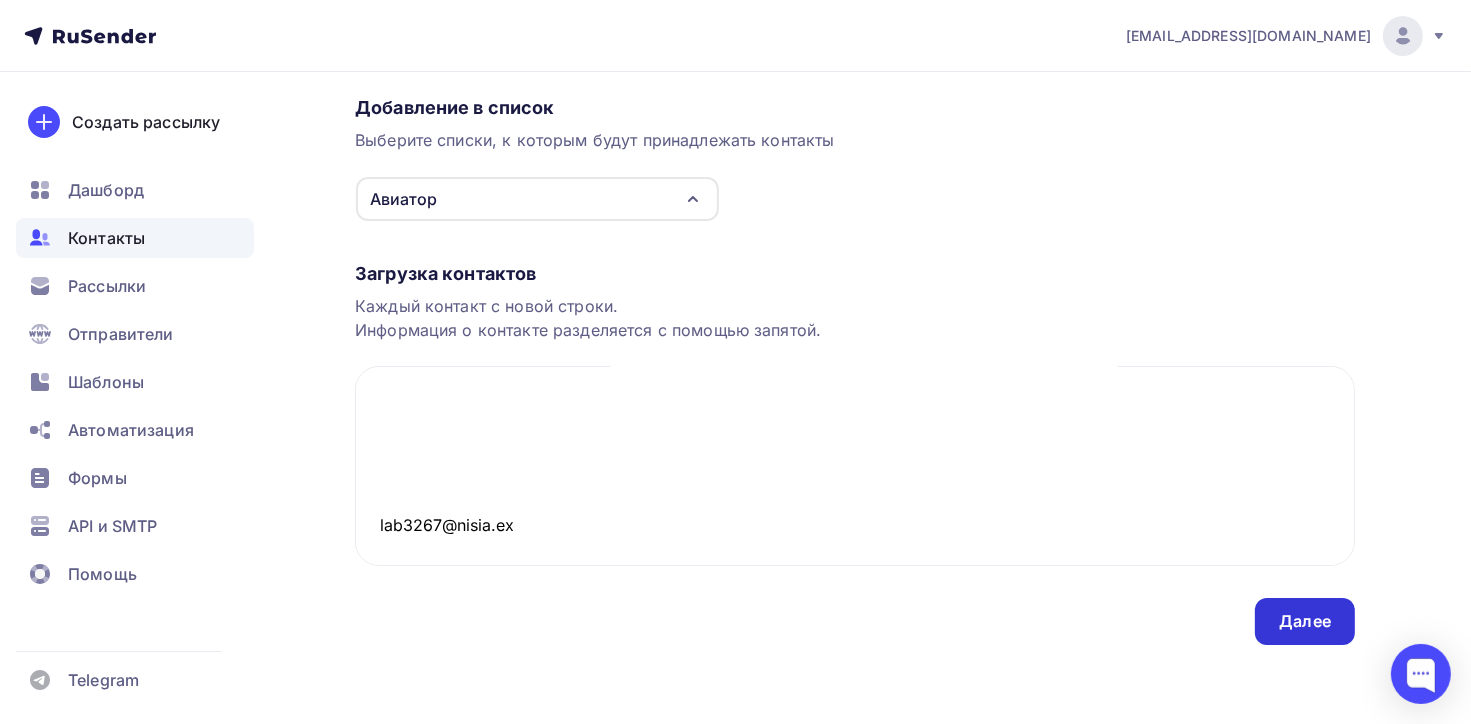 type on "Email
[EMAIL_ADDRESS][DOMAIN_NAME]
[EMAIL_ADDRESS][DOMAIN_NAME]
[EMAIL_ADDRESS][DOMAIN_NAME]
[EMAIL_ADDRESS][DOMAIN_NAME]
[EMAIL_ADDRESS][DOMAIN_NAME]
[EMAIL_ADDRESS][DOMAIN_NAME]
[PERSON_NAME][EMAIL_ADDRESS][DOMAIN_NAME]
[EMAIL_ADDRESS][DOMAIN_NAME]
[PERSON_NAME][EMAIL_ADDRESS][DOMAIN_NAME]
[EMAIL_ADDRESS][DOMAIN_NAME]
[DOMAIN_NAME][EMAIL_ADDRESS][DOMAIN_NAME]
[EMAIL_ADDRESS][DOMAIN_NAME]
[DOMAIN_NAME][EMAIL_ADDRESS][DOMAIN_NAME]
[EMAIL_ADDRESS][DOMAIN_NAME]
[EMAIL_ADDRESS][DOMAIN_NAME]
[EMAIL_ADDRESS][DOMAIN_NAME]
[EMAIL_ADDRESS][DOMAIN_NAME]
[EMAIL_ADDRESS][DOMAIN_NAME]
[EMAIL_ADDRESS][DOMAIN_NAME]
[EMAIL_ADDRESS][DOMAIN_NAME]
[EMAIL_ADDRESS][DOMAIN_NAME]
[EMAIL_ADDRESS][DOMAIN_NAME]
[EMAIL_ADDRESS][DOMAIN_NAME]
[EMAIL_ADDRESS][DOMAIN_NAME]
[EMAIL_ADDRESS][DOMAIN_NAME]
[EMAIL_ADDRESS][DOMAIN_NAME]
[EMAIL_ADDRESS][DOMAIN_NAME]
[DATE][DOMAIN_NAME][EMAIL_ADDRESS][PERSON_NAME][DOMAIN_NAME]
[DATE][DOMAIN_NAME][EMAIL_ADDRESS][PERSON_NAME][DOMAIN_NAME]
[EMAIL_ADDRESS][DOMAIN_NAME]
[EMAIL_ADDRESS][DOMAIN_NAME]
[EMAIL_ADDRESS][DOMAIN_NAME]
[EMAIL_ADDRESS][DOMAIN_NAME]
[DOMAIN_NAME][EMAIL_ADDRESS][DOMAIN_NAME]
[EMAIL_ADDRESS][DOMAIN_NAME]
[DOMAIN_NAME]@list..." 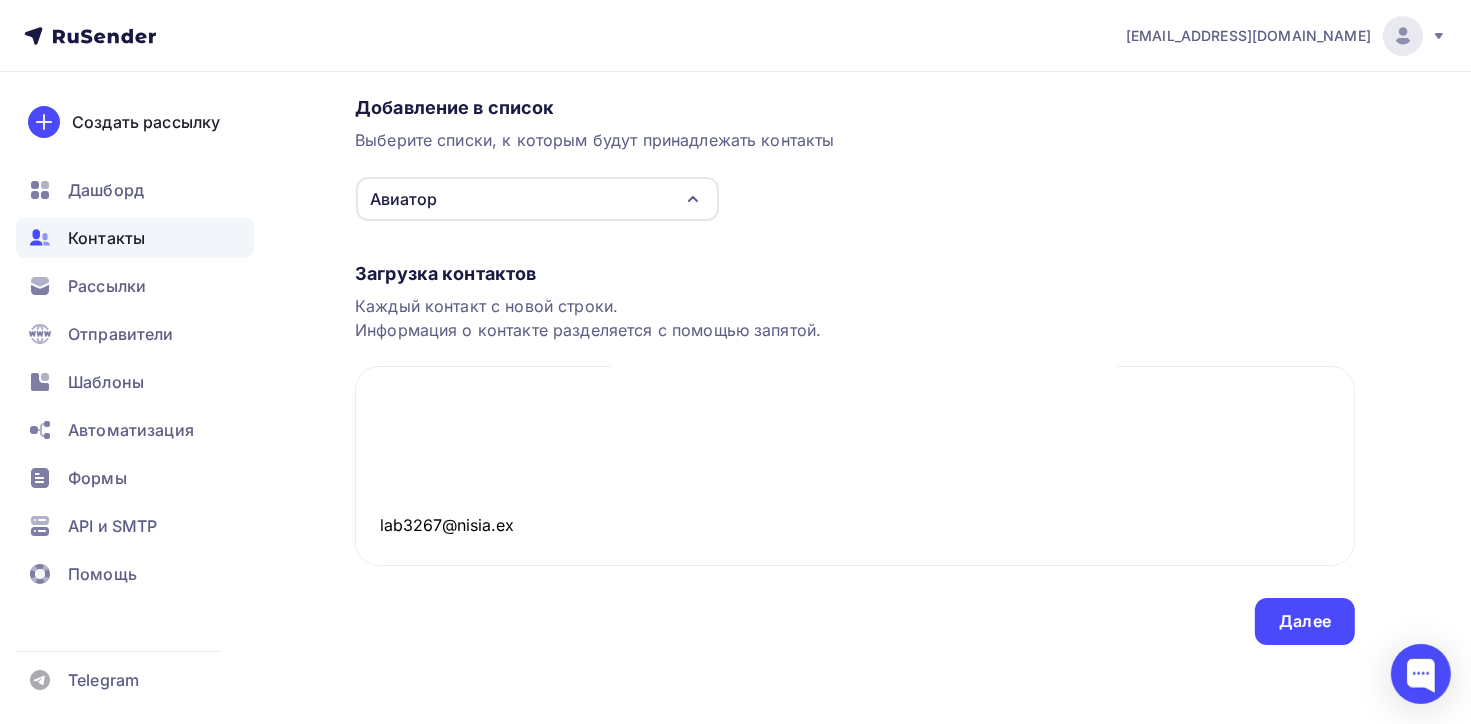 scroll, scrollTop: 0, scrollLeft: 0, axis: both 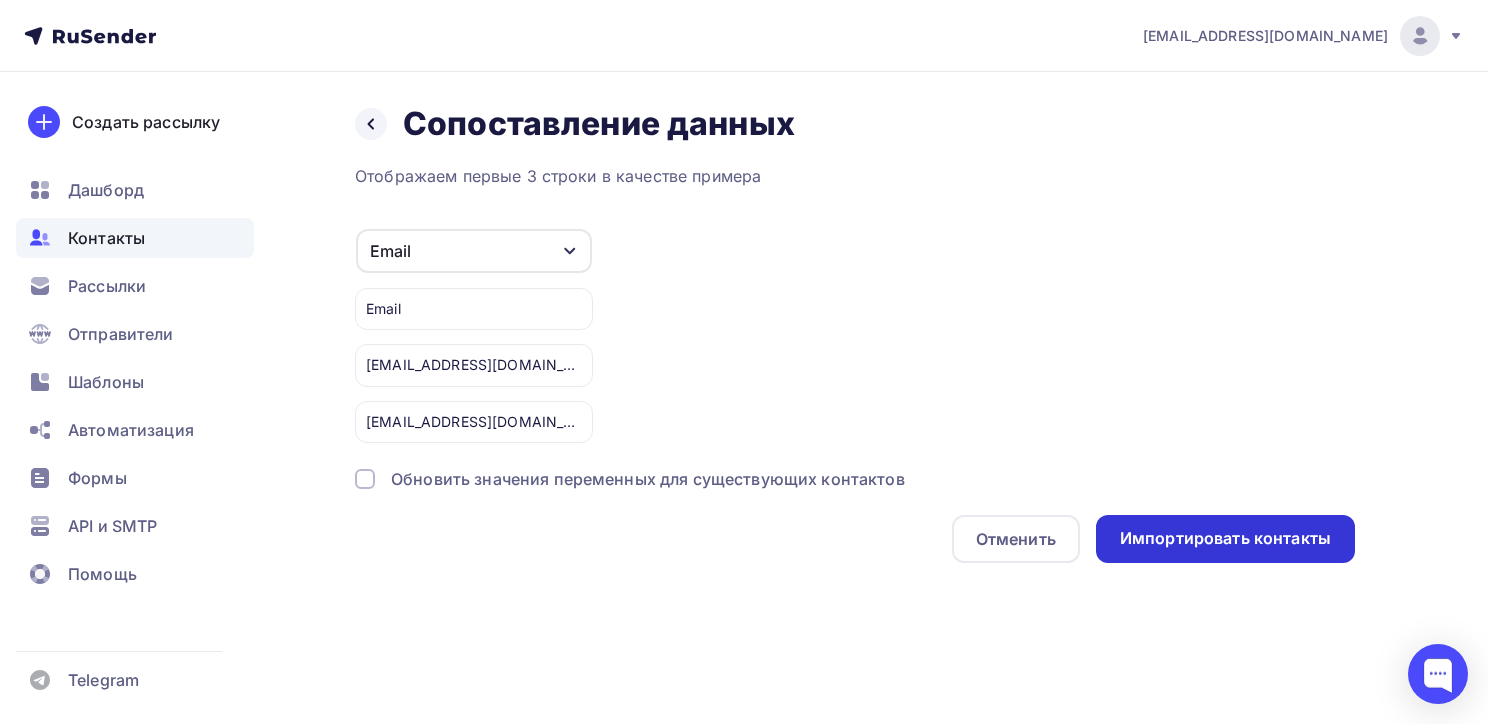 click on "Импортировать контакты" at bounding box center (1225, 538) 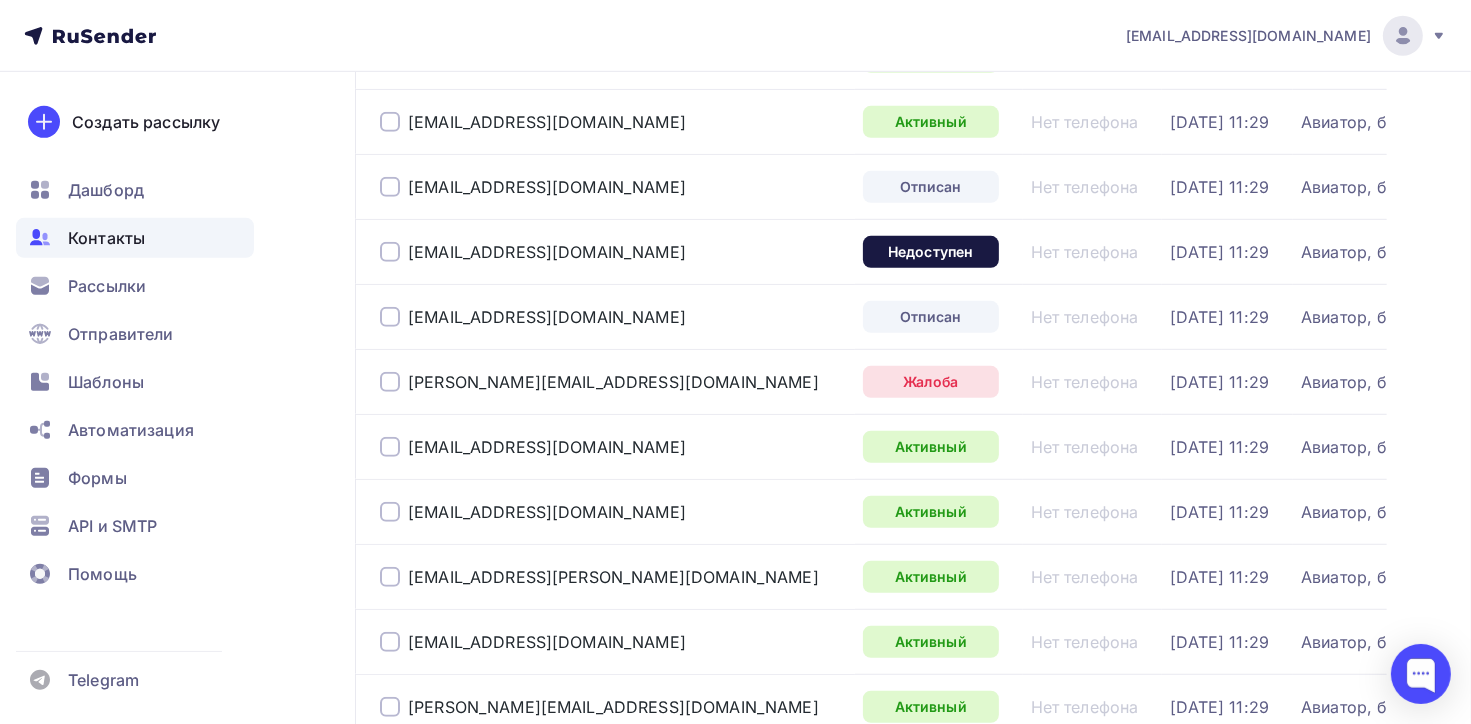 scroll, scrollTop: 1200, scrollLeft: 0, axis: vertical 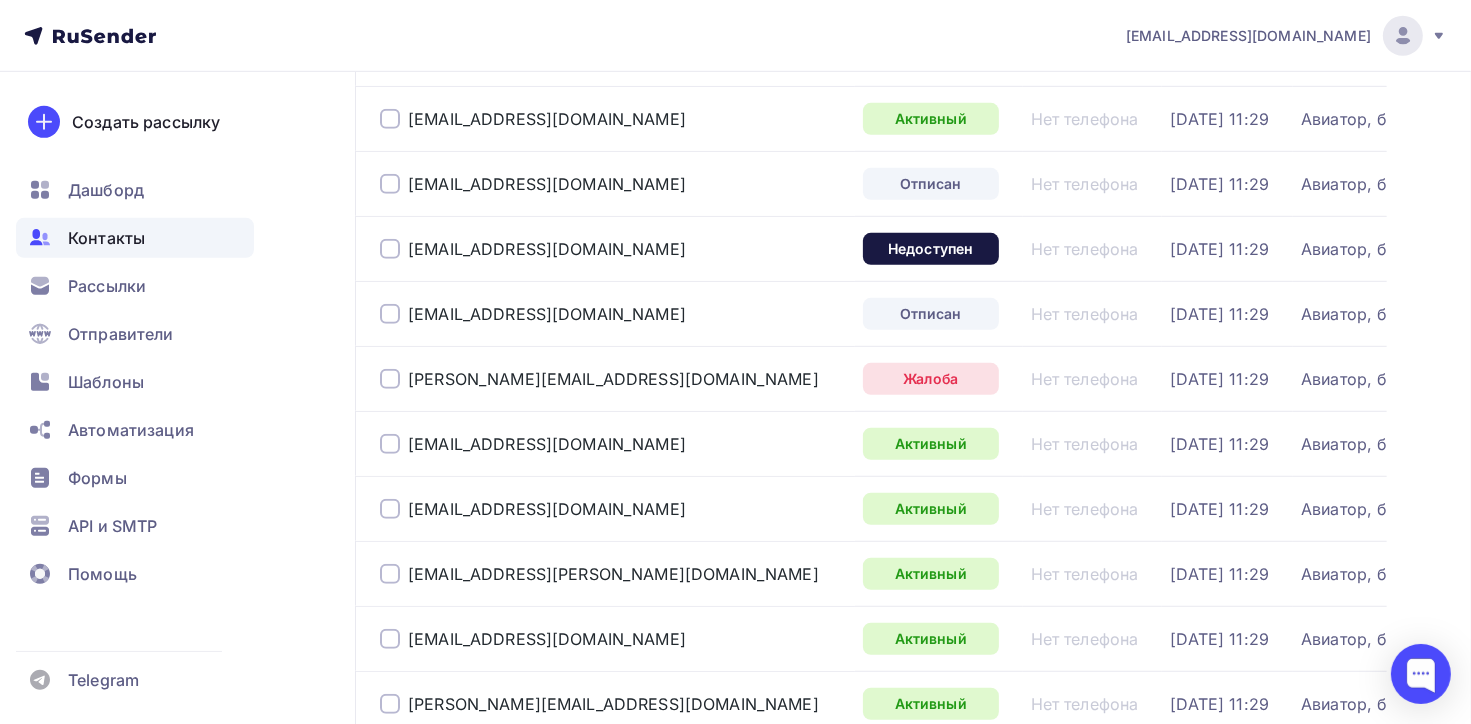 click at bounding box center (390, 379) 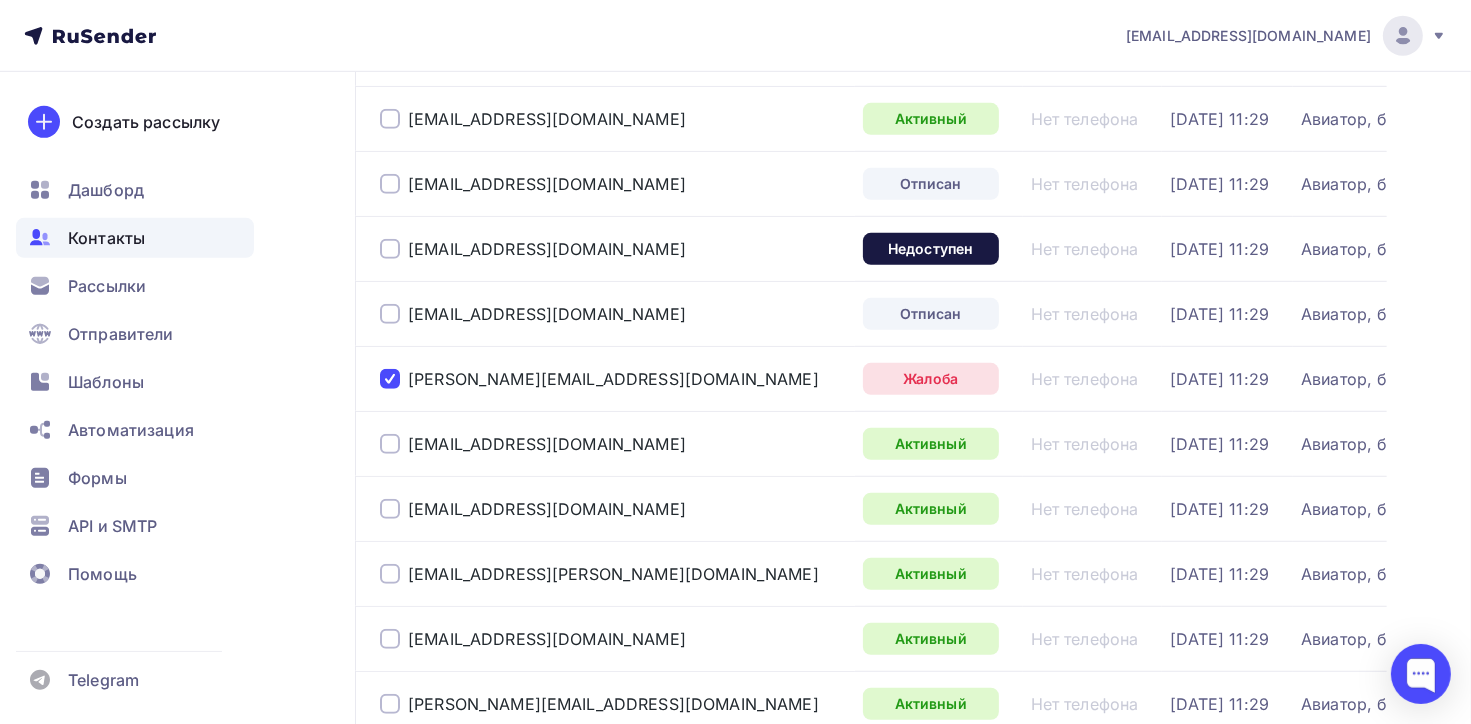 click at bounding box center (390, 249) 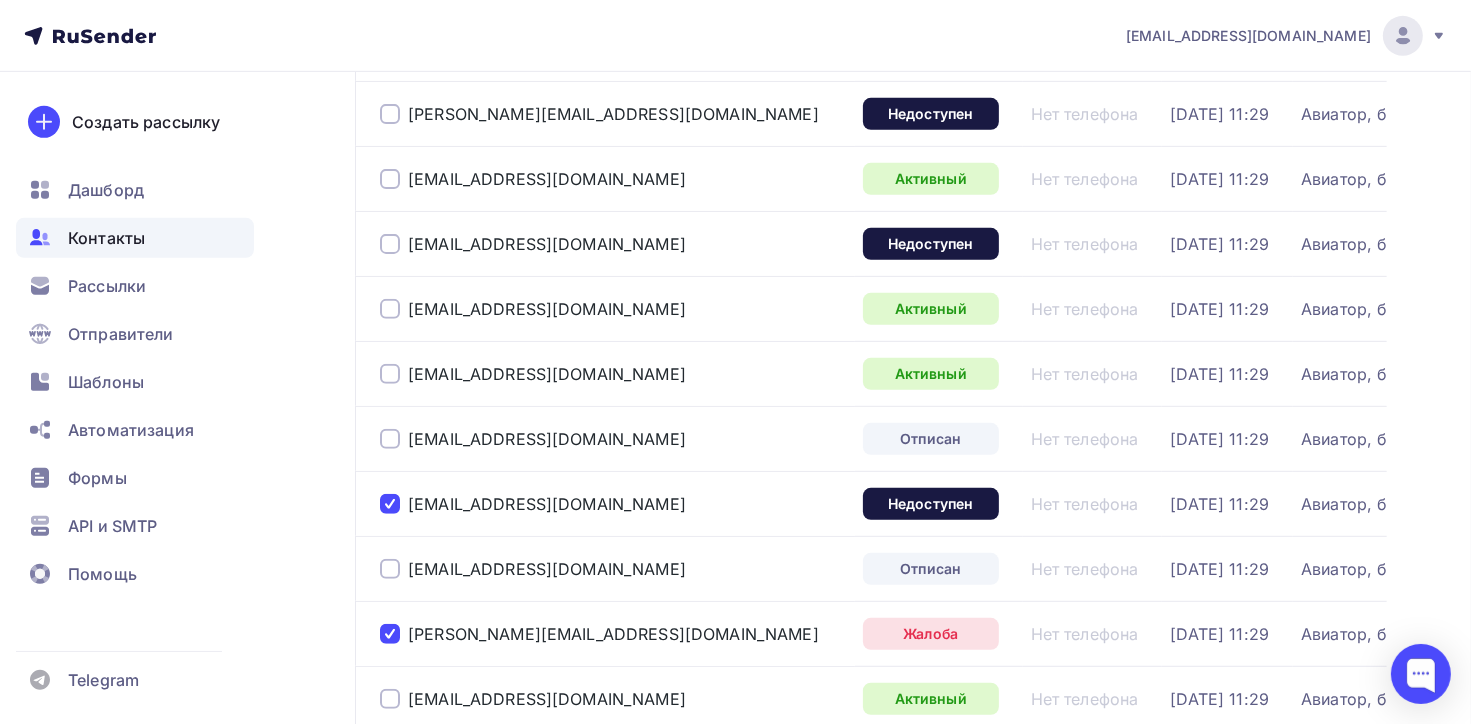 scroll, scrollTop: 900, scrollLeft: 0, axis: vertical 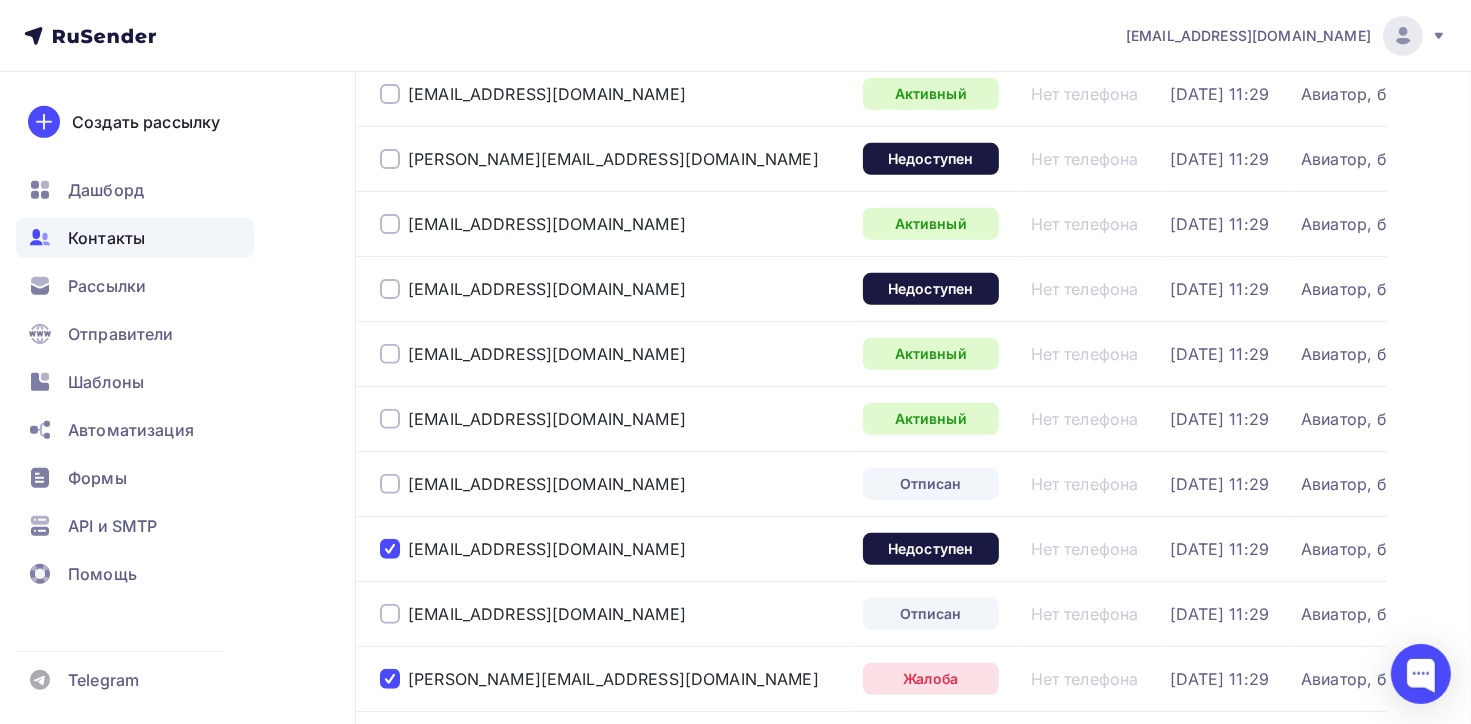 click at bounding box center (390, 289) 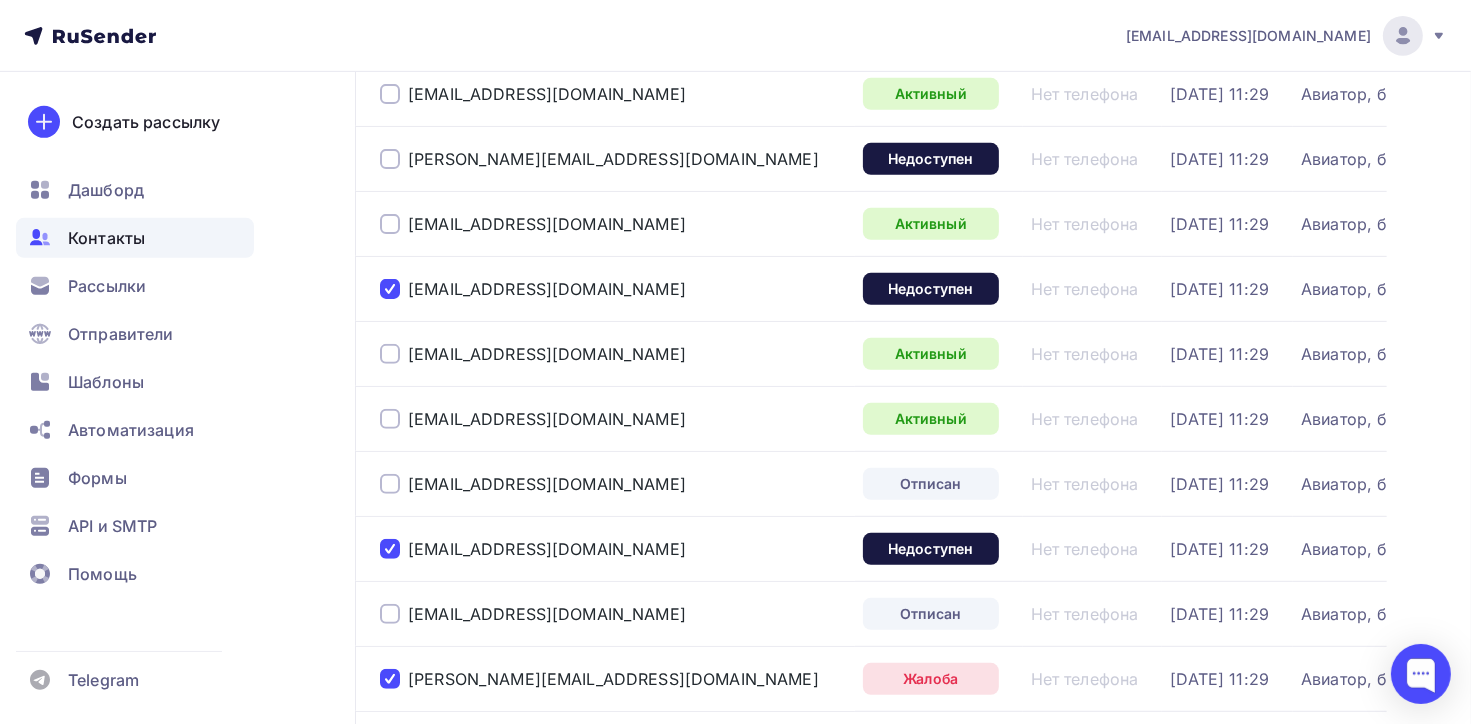 click at bounding box center [390, 224] 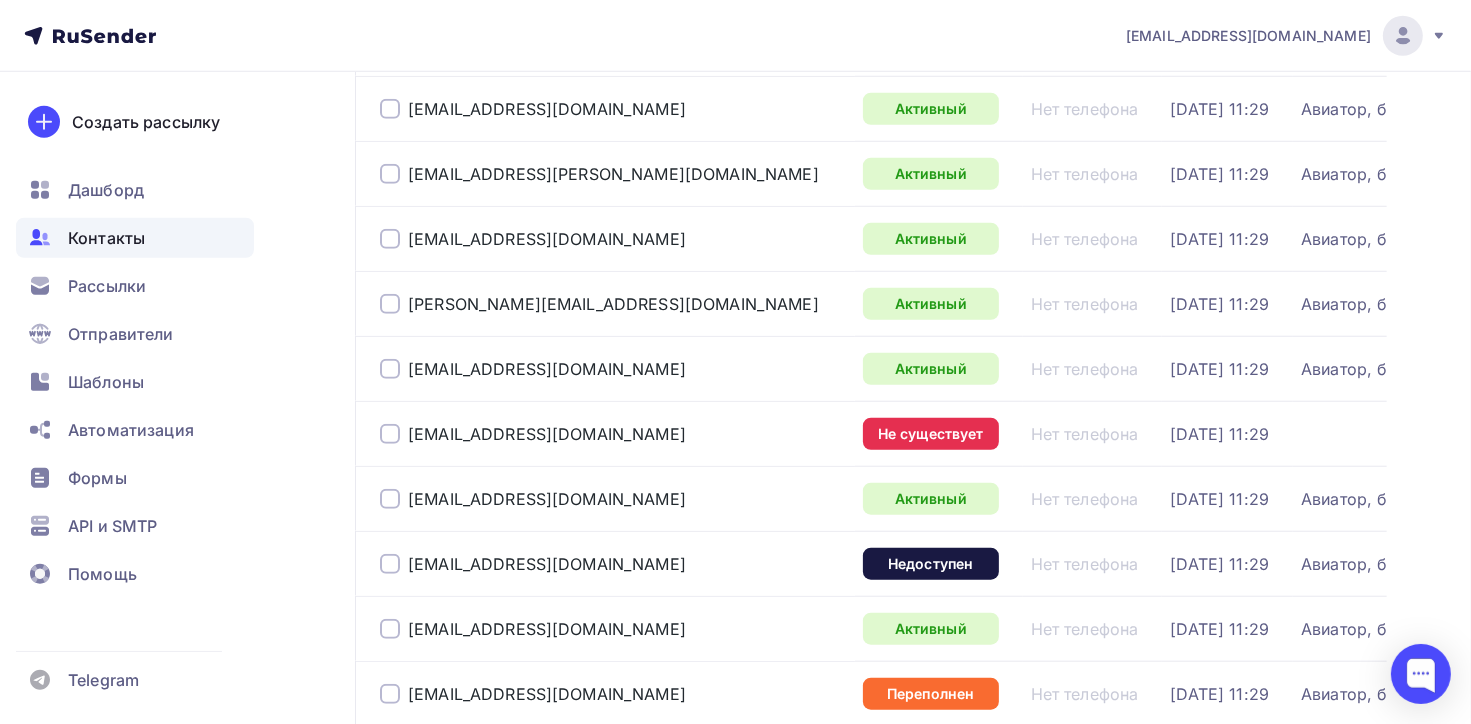 scroll, scrollTop: 1900, scrollLeft: 0, axis: vertical 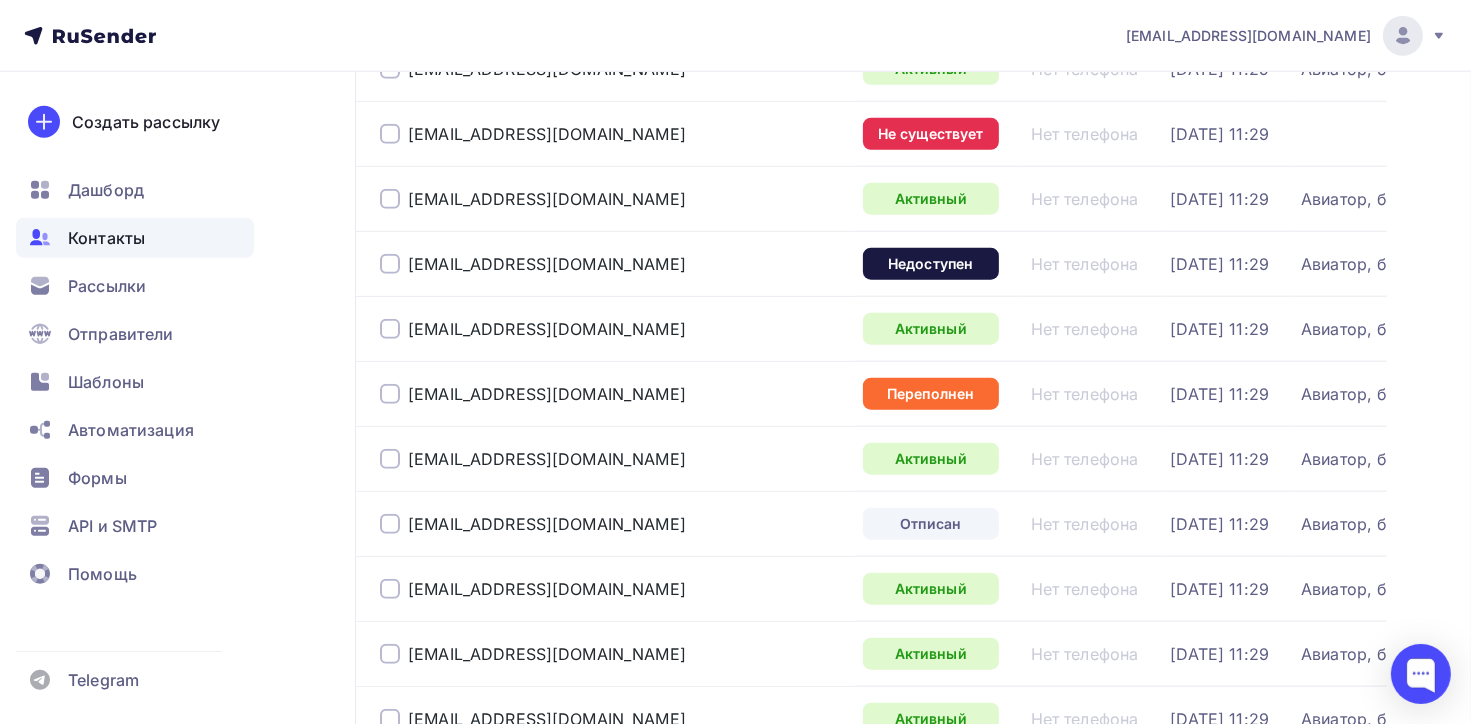 click at bounding box center [390, 134] 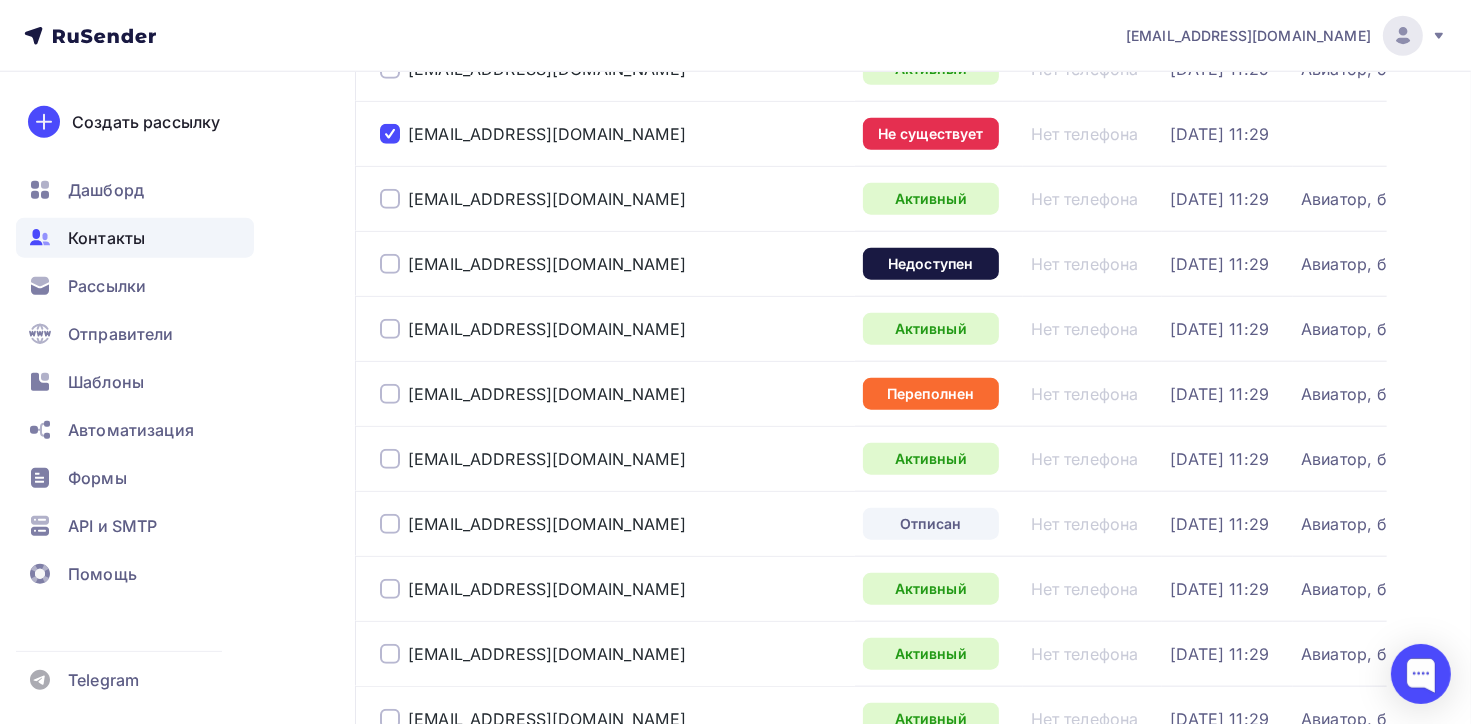 click at bounding box center (390, 264) 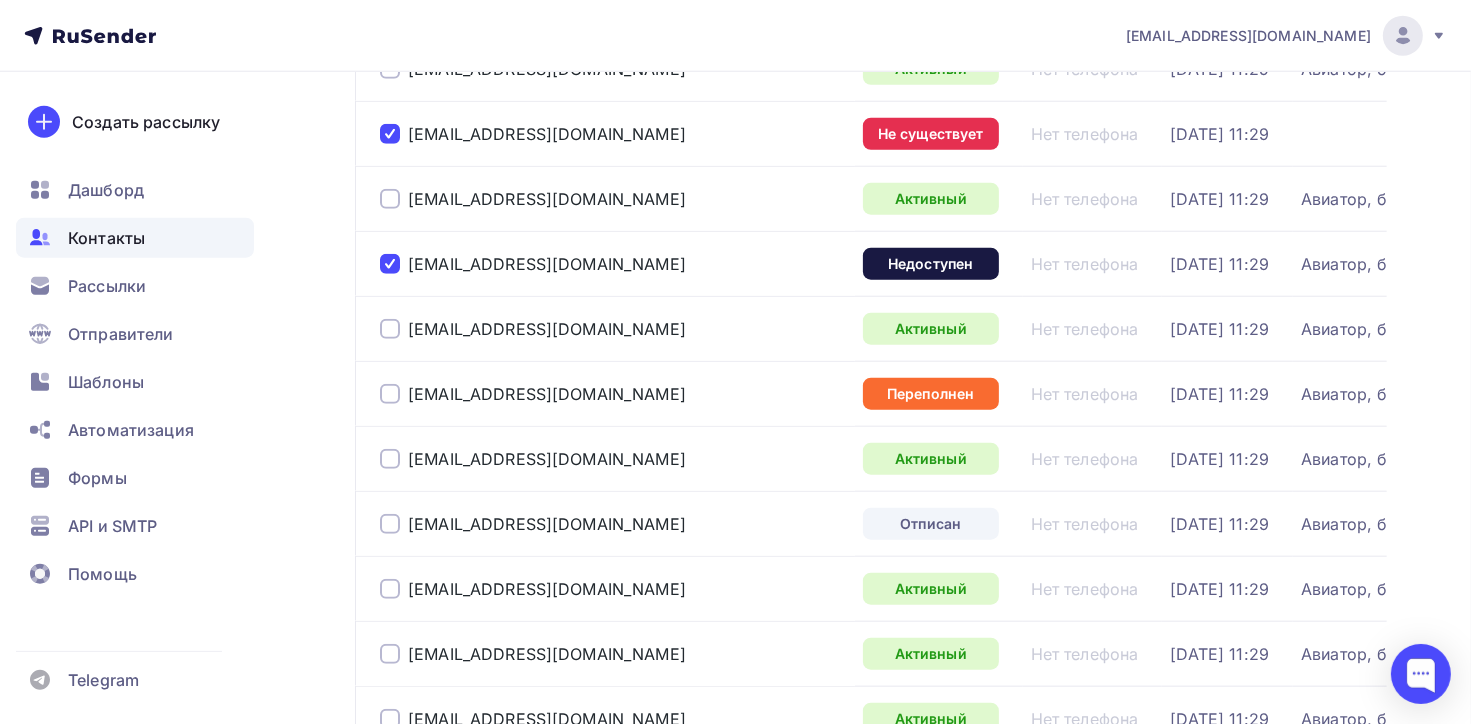 click at bounding box center [390, 394] 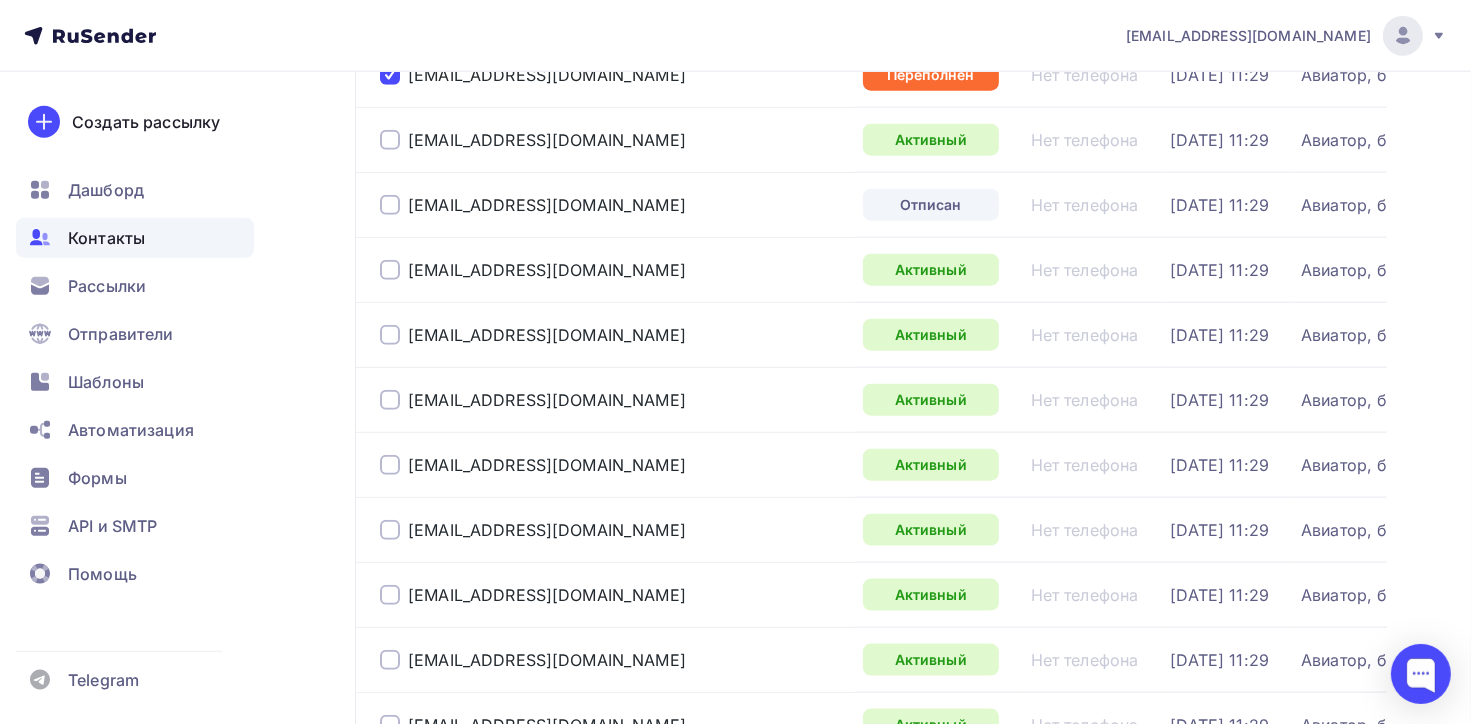 scroll, scrollTop: 2300, scrollLeft: 0, axis: vertical 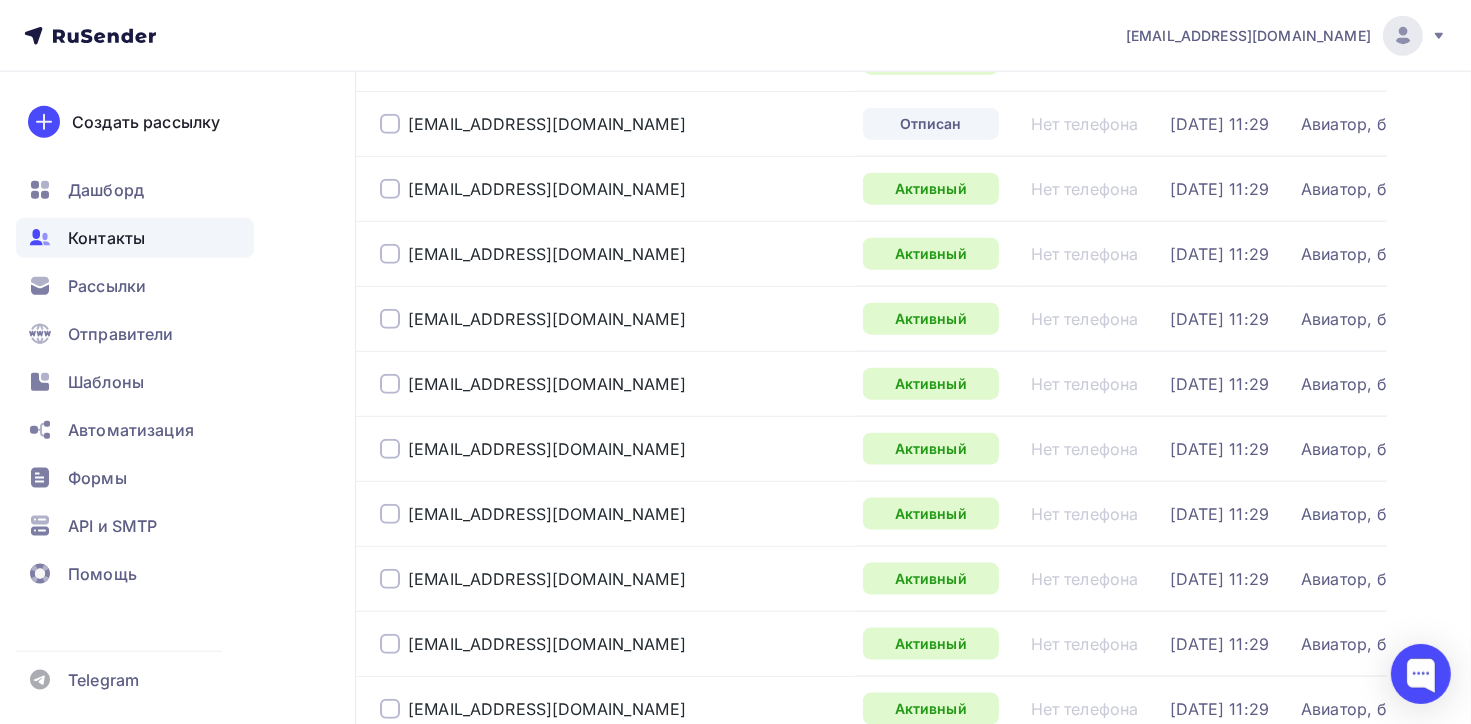 click at bounding box center (390, 124) 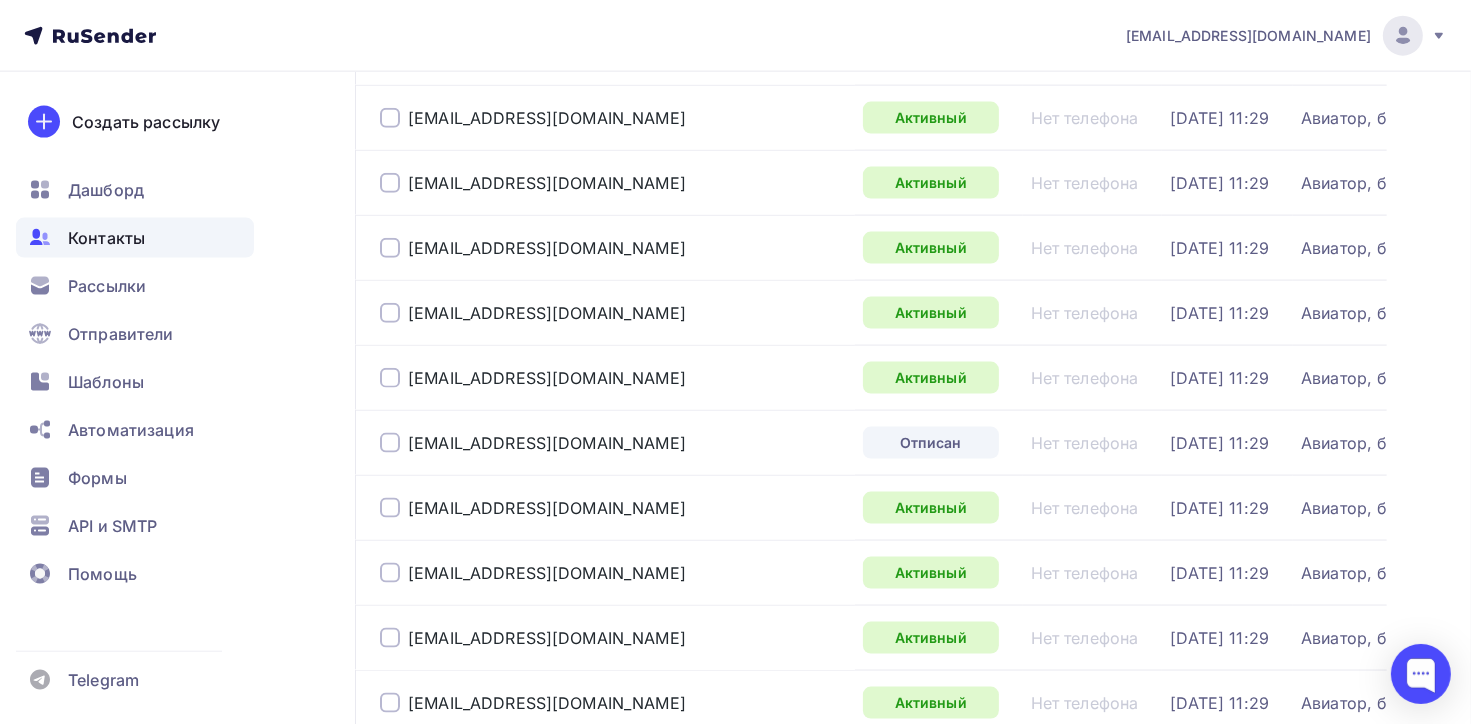 scroll, scrollTop: 2800, scrollLeft: 0, axis: vertical 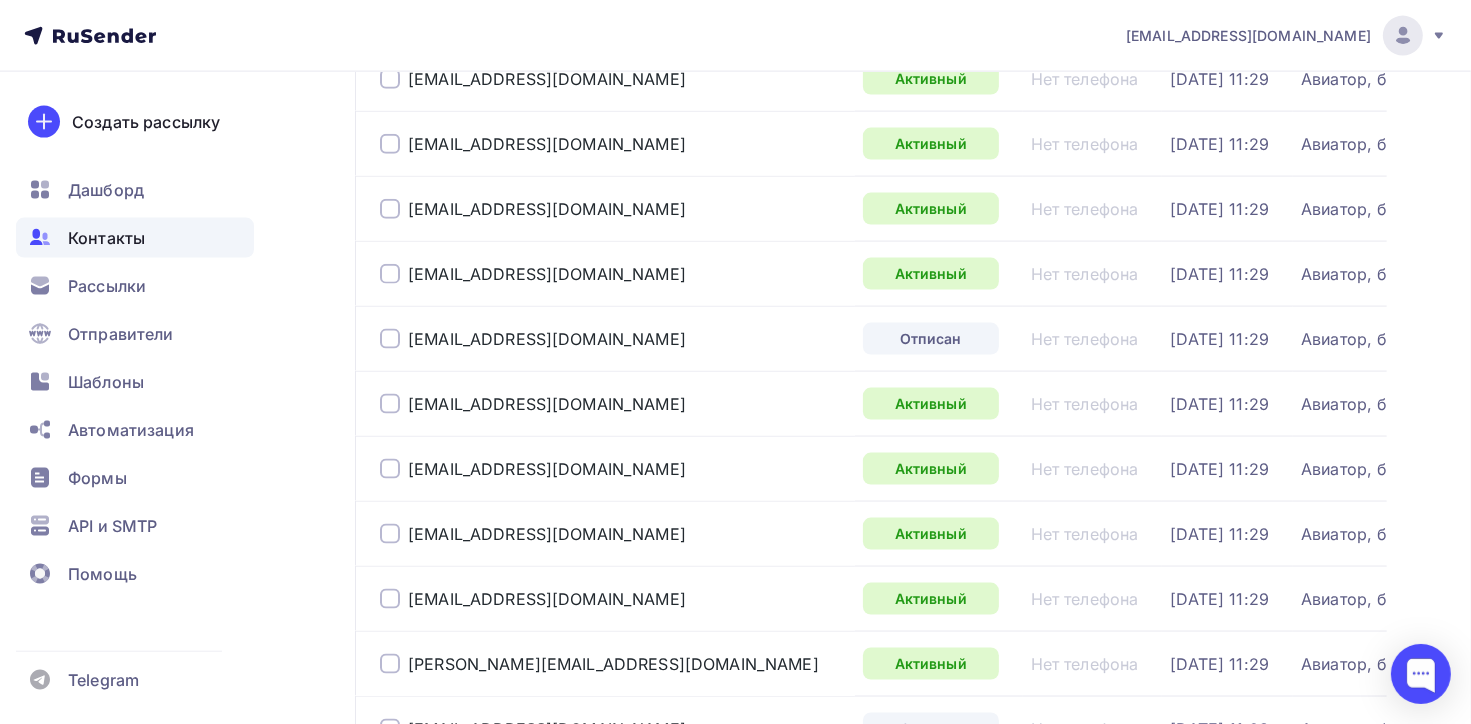 click at bounding box center [390, 339] 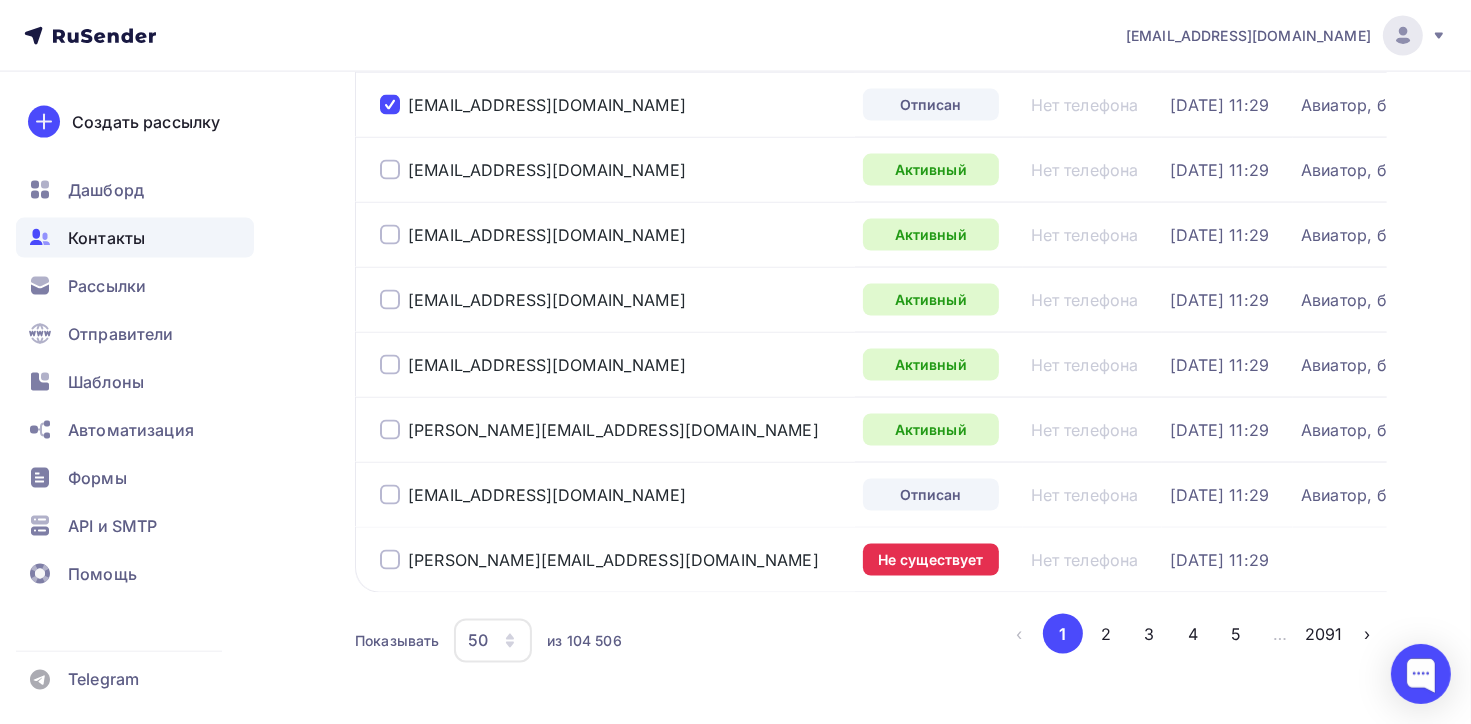 scroll, scrollTop: 3112, scrollLeft: 0, axis: vertical 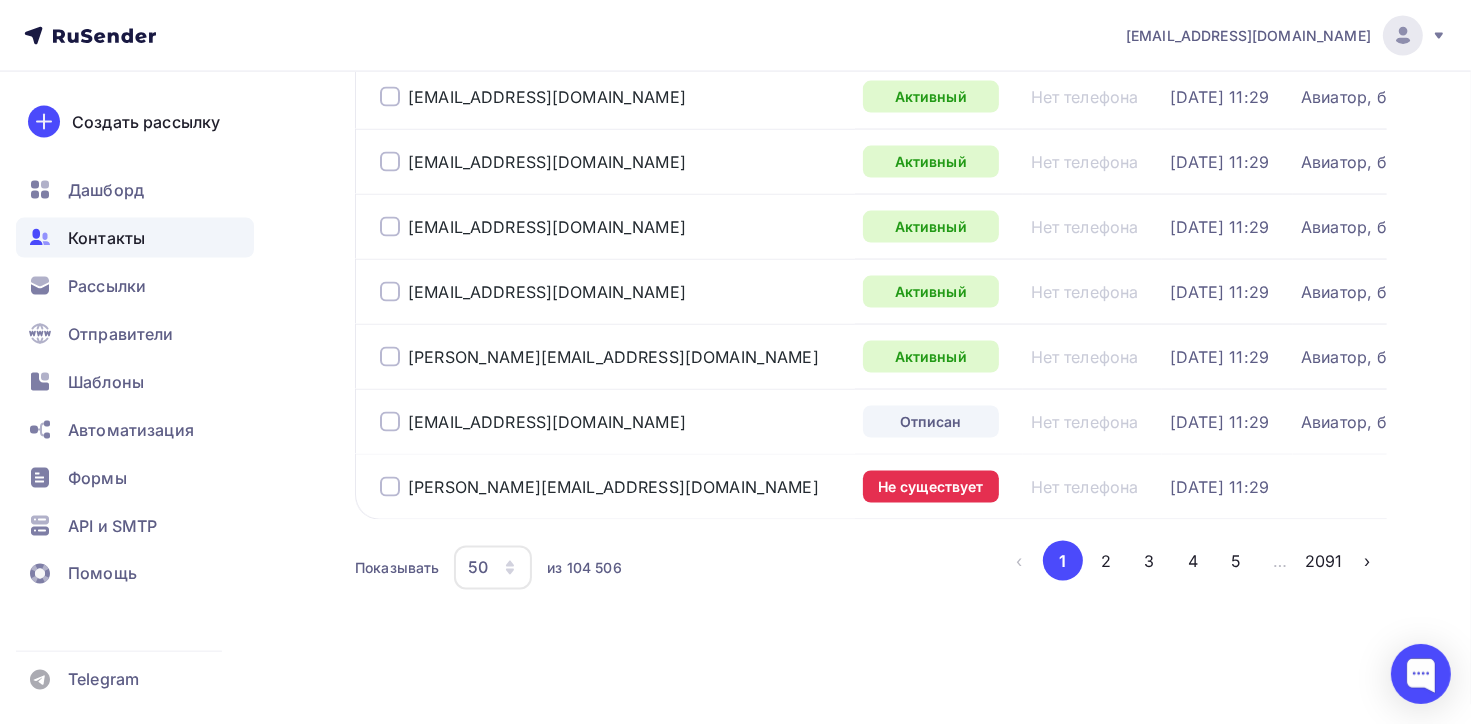 click at bounding box center (390, 487) 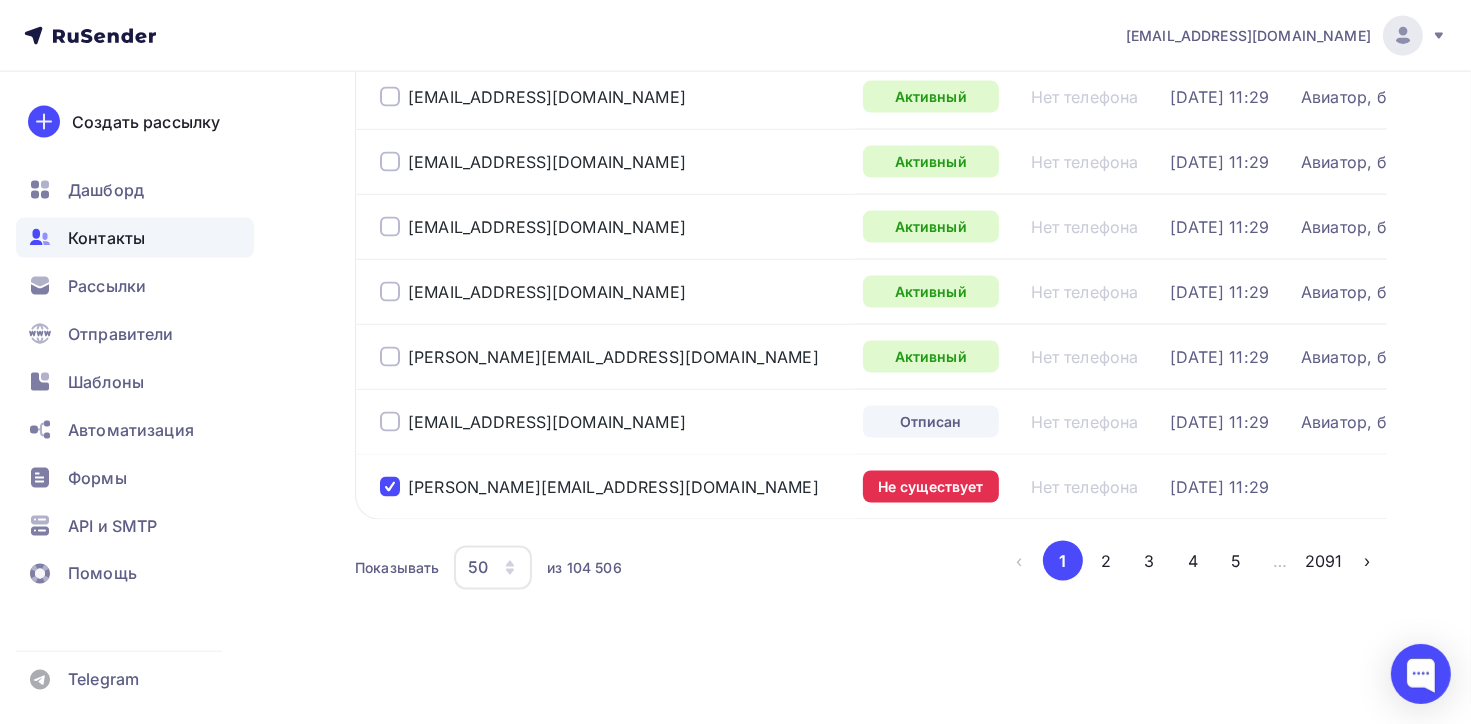 click at bounding box center (390, 422) 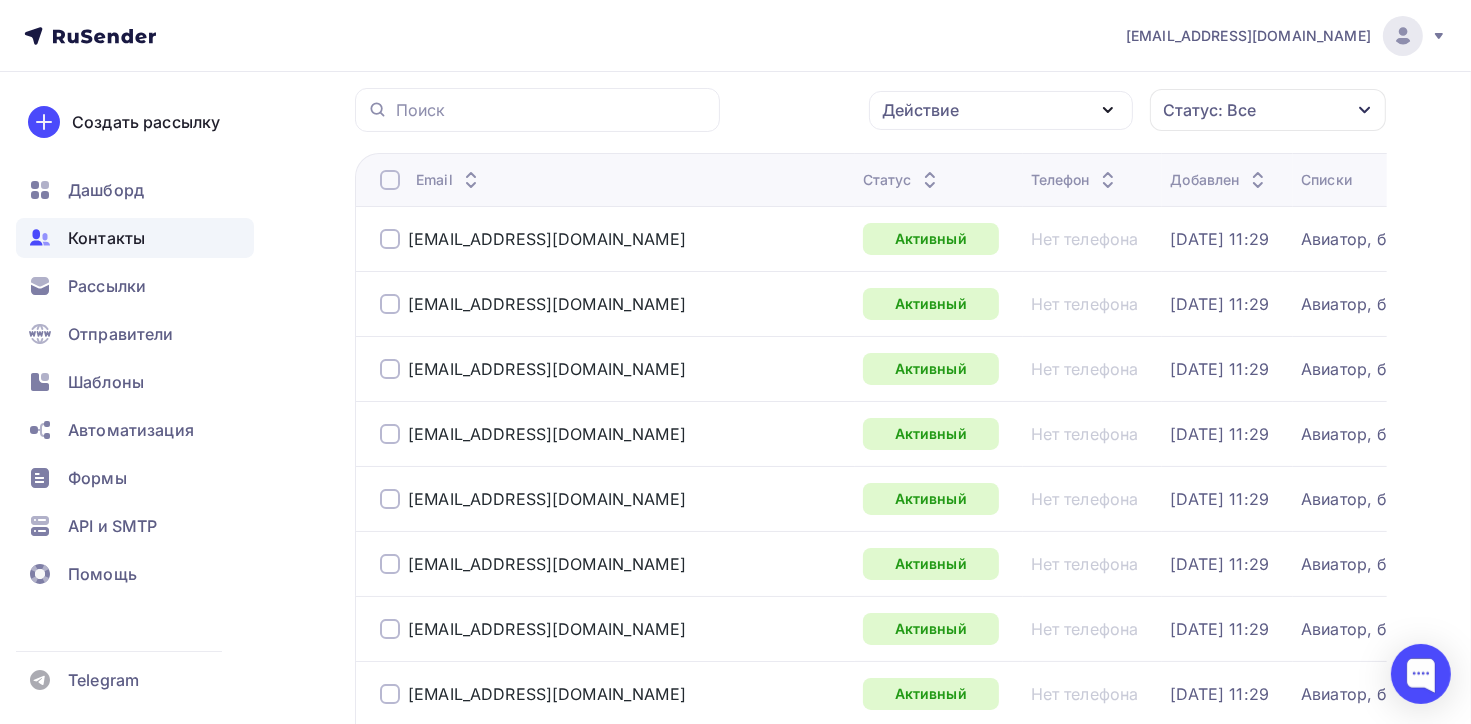scroll, scrollTop: 0, scrollLeft: 0, axis: both 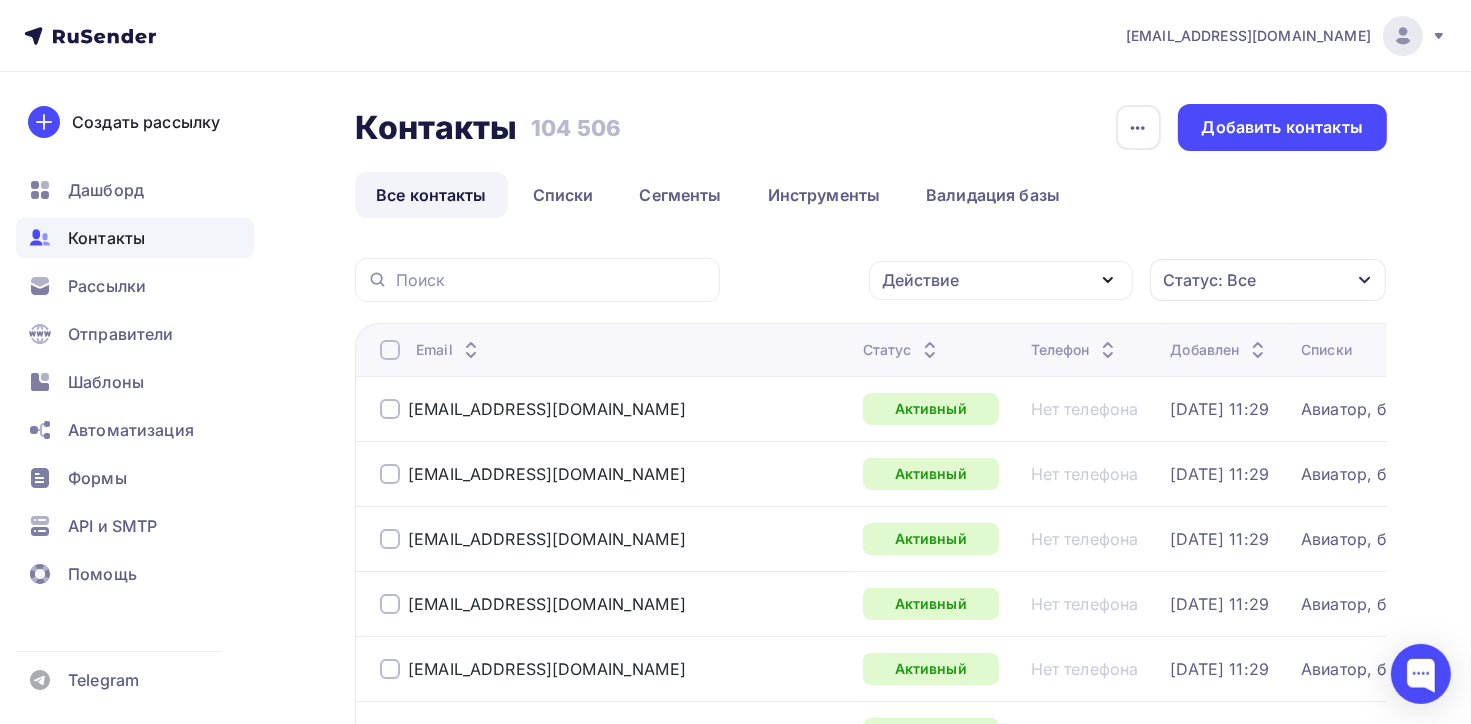 click 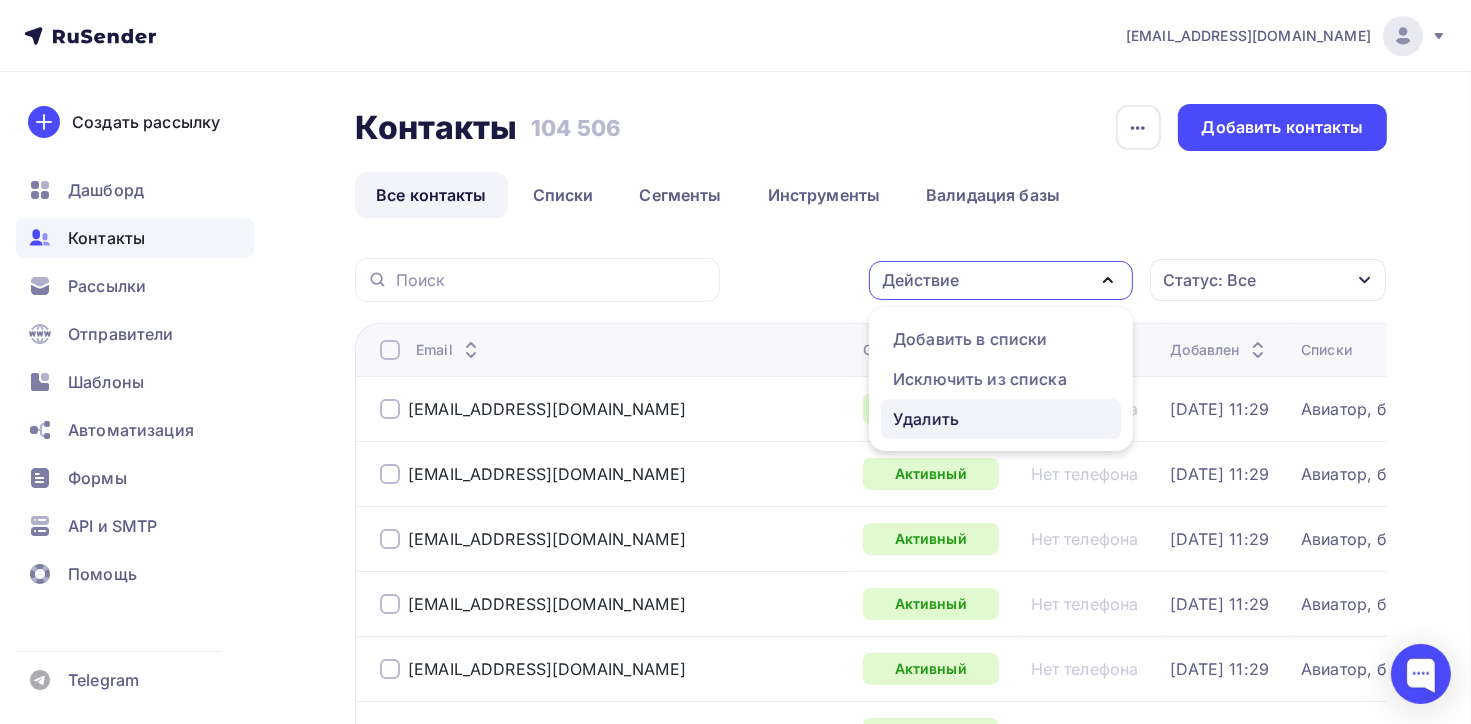 click on "Удалить" at bounding box center (926, 419) 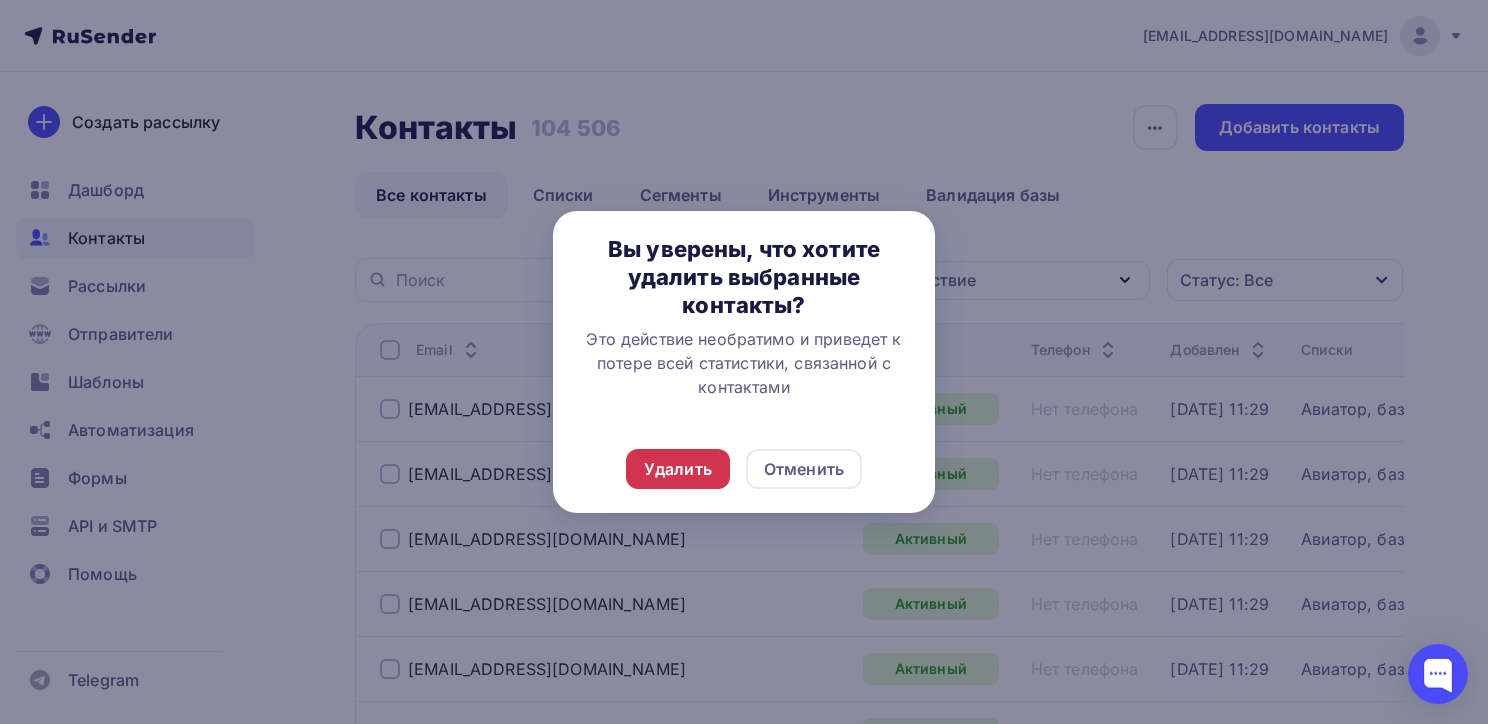 click on "Удалить" at bounding box center [678, 469] 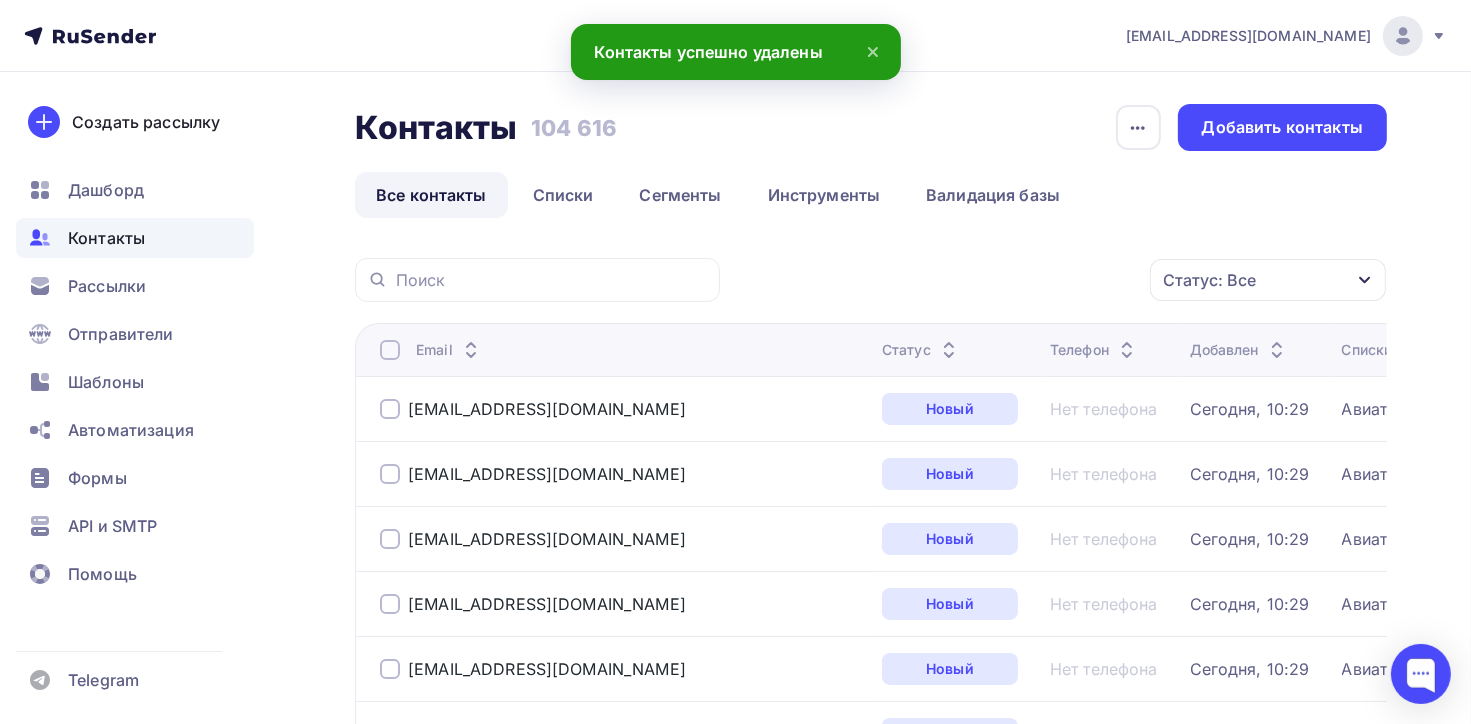 click 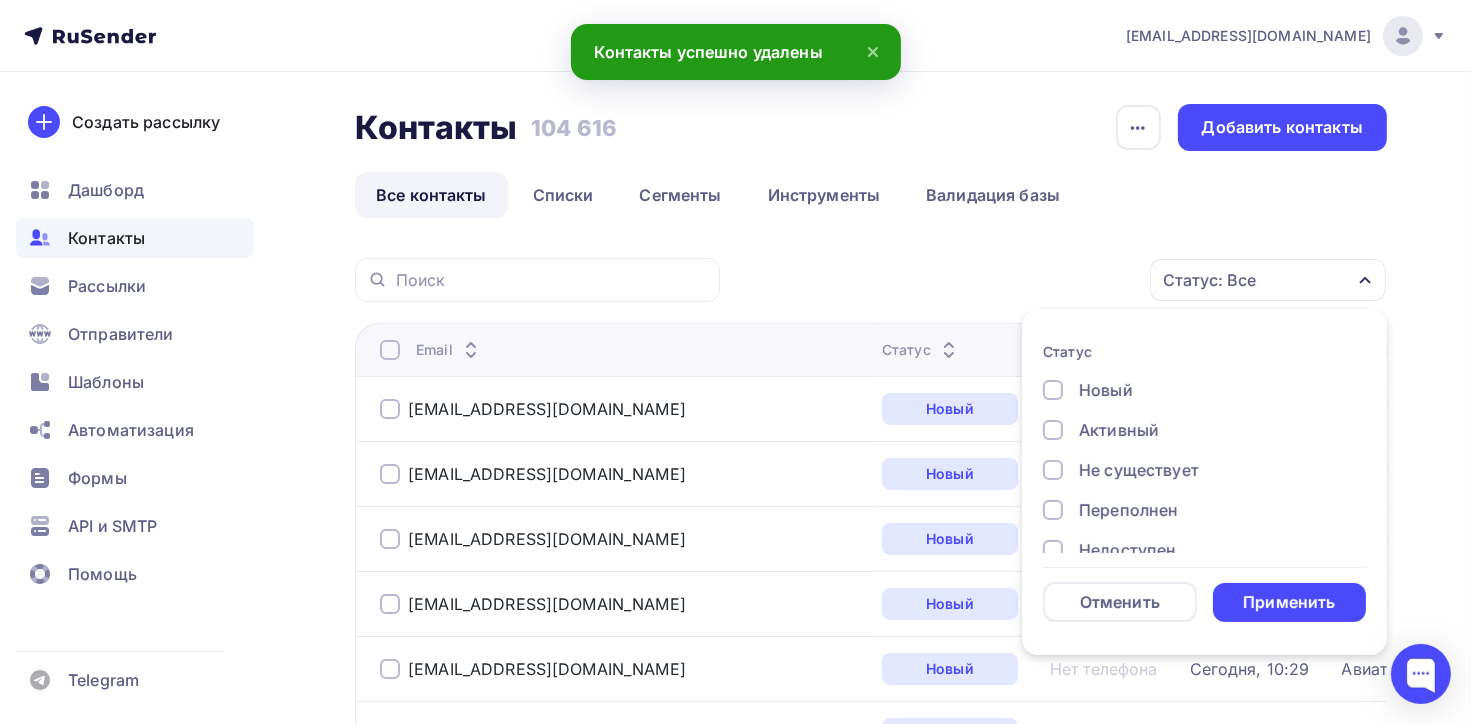 click at bounding box center [1053, 470] 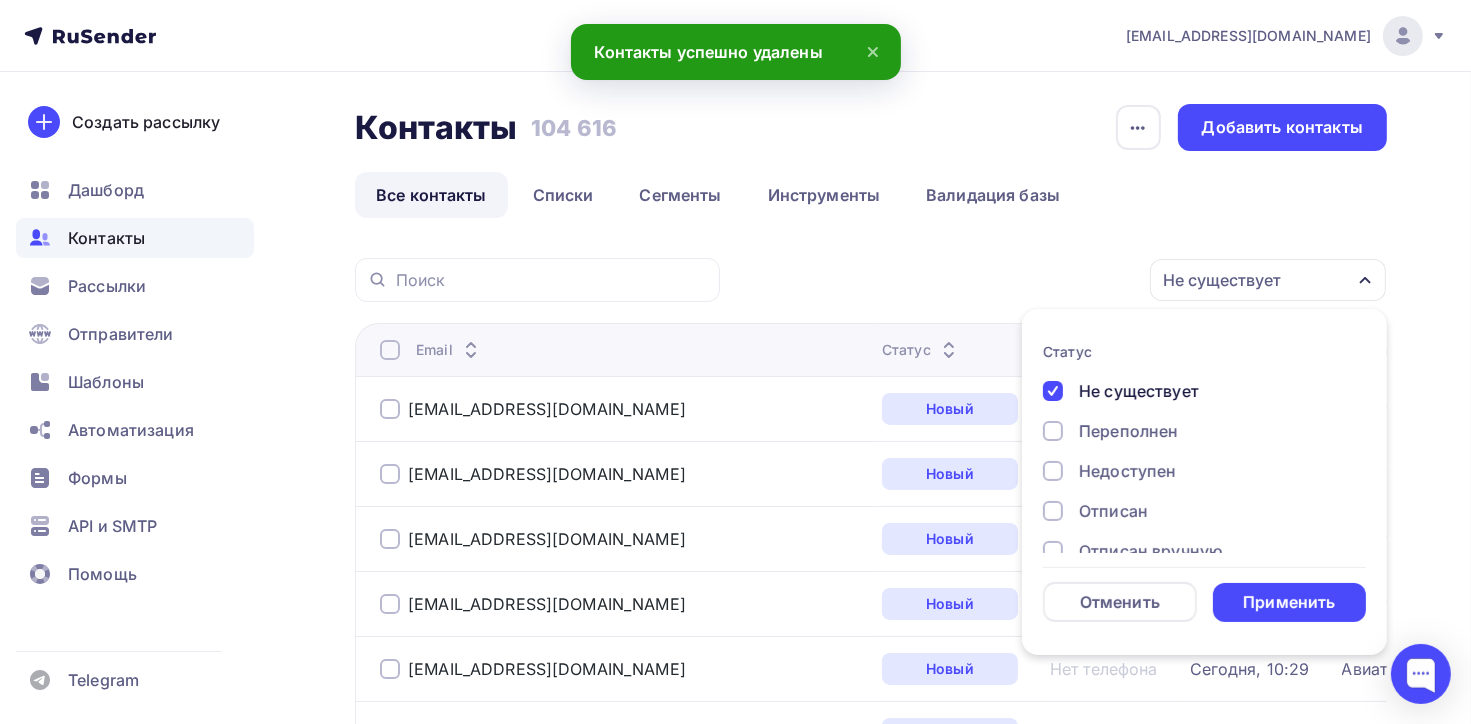 scroll, scrollTop: 44, scrollLeft: 0, axis: vertical 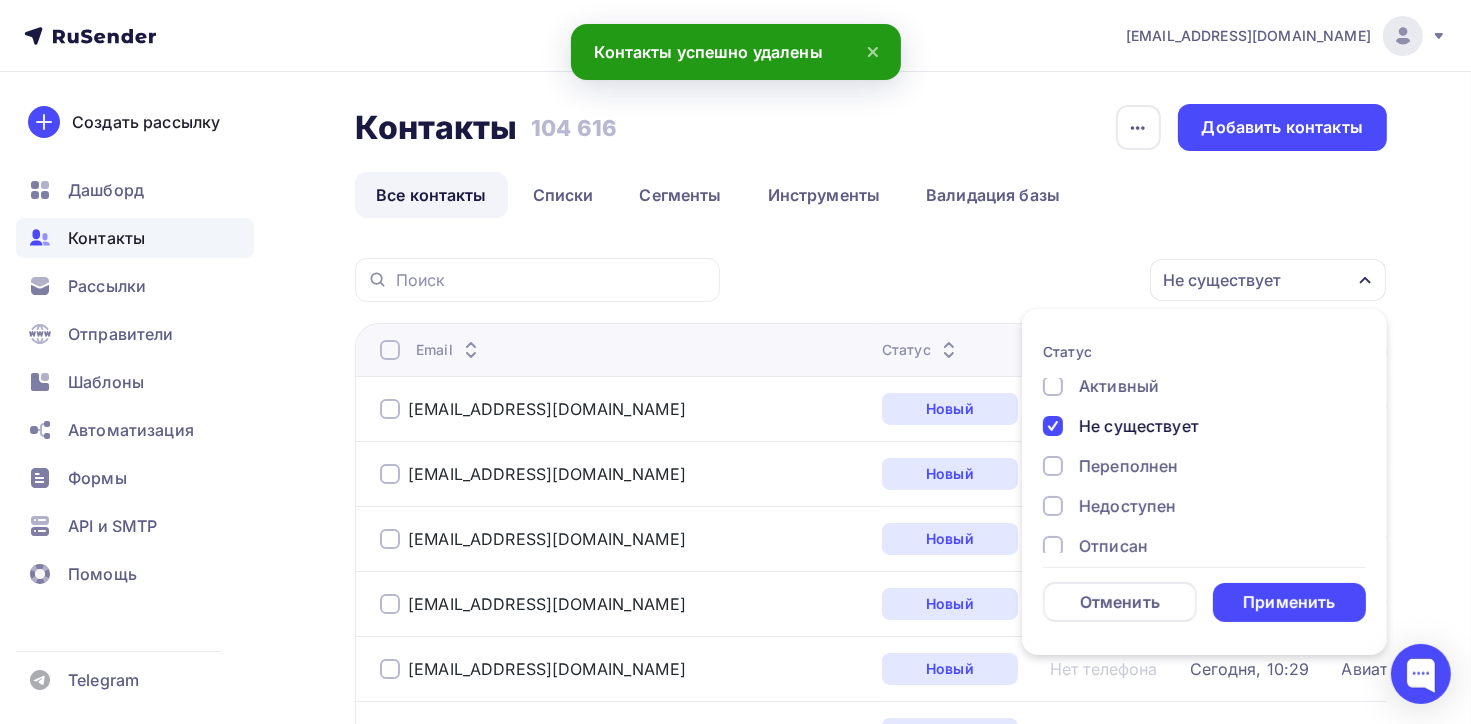 click at bounding box center [1053, 466] 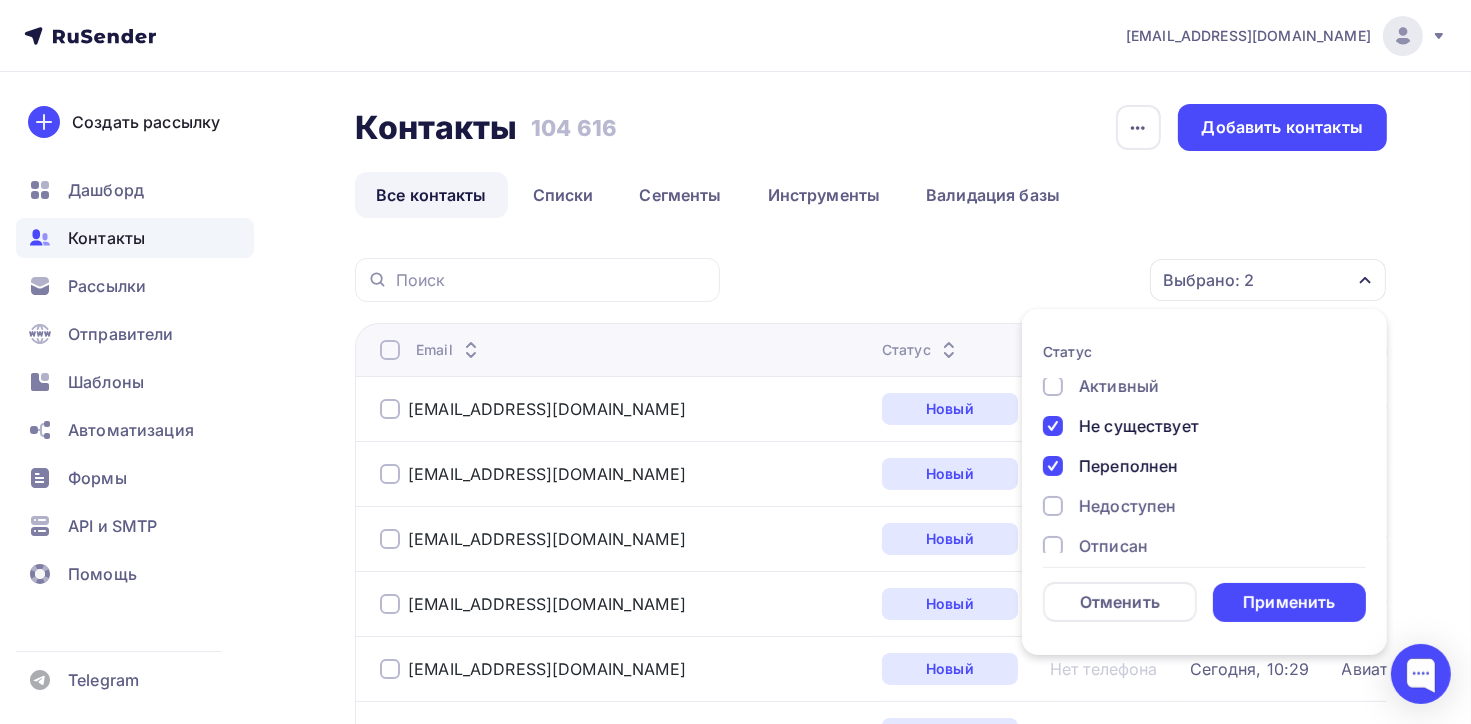 click at bounding box center (1053, 506) 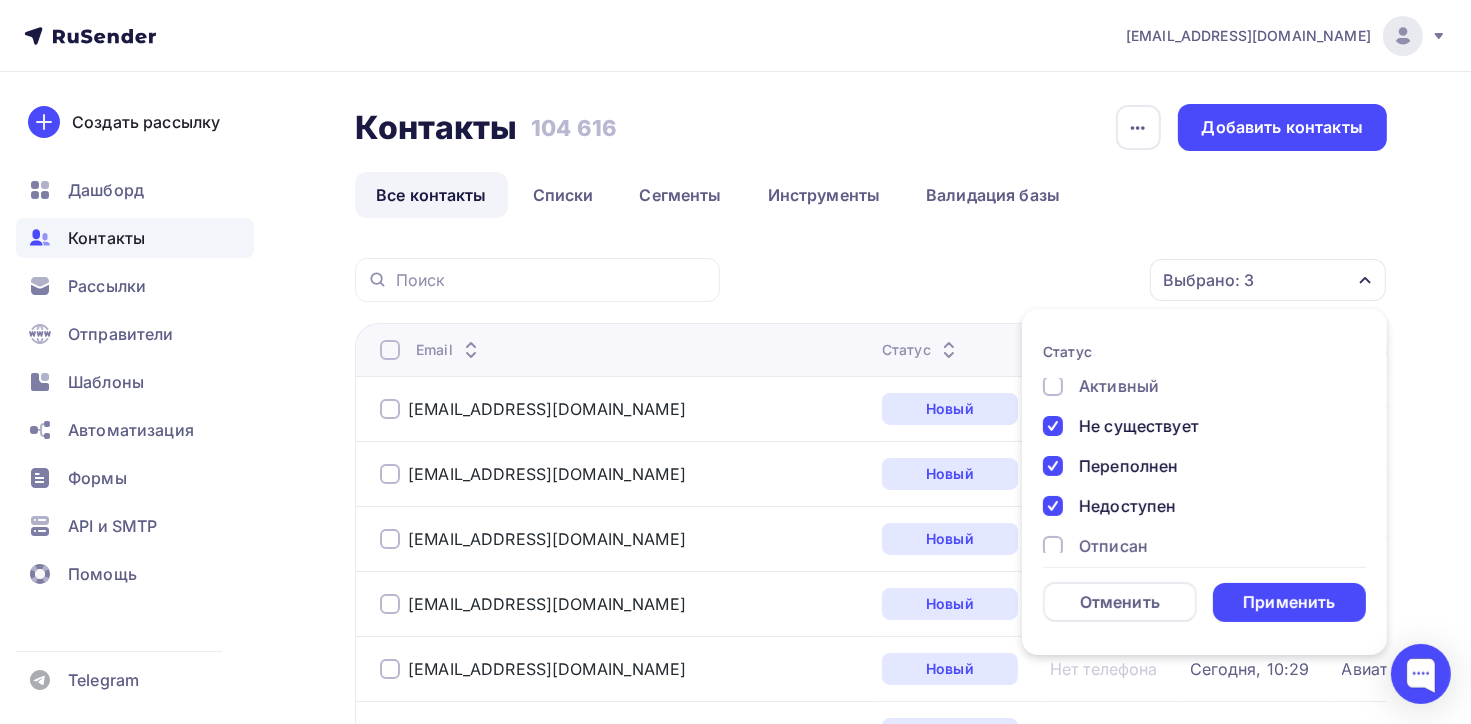 click at bounding box center (1053, 546) 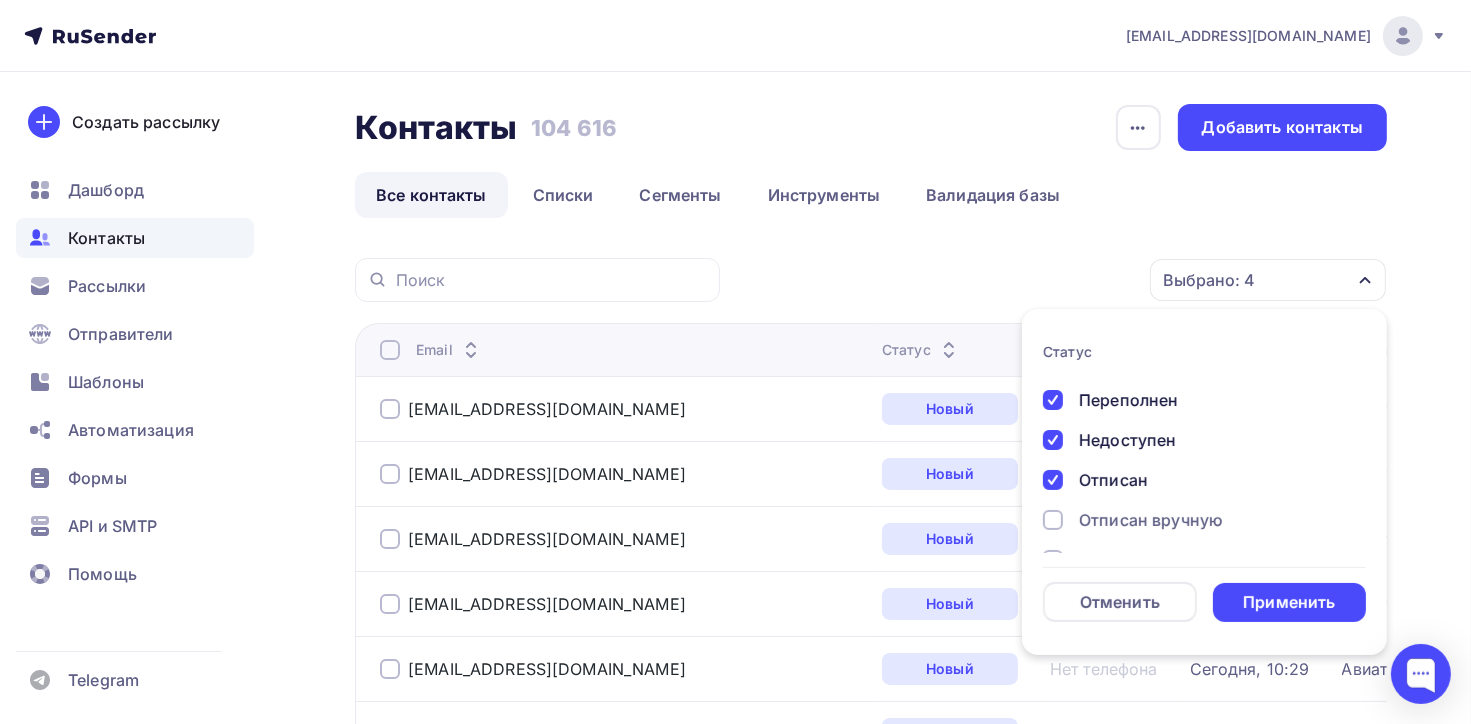 scroll, scrollTop: 144, scrollLeft: 0, axis: vertical 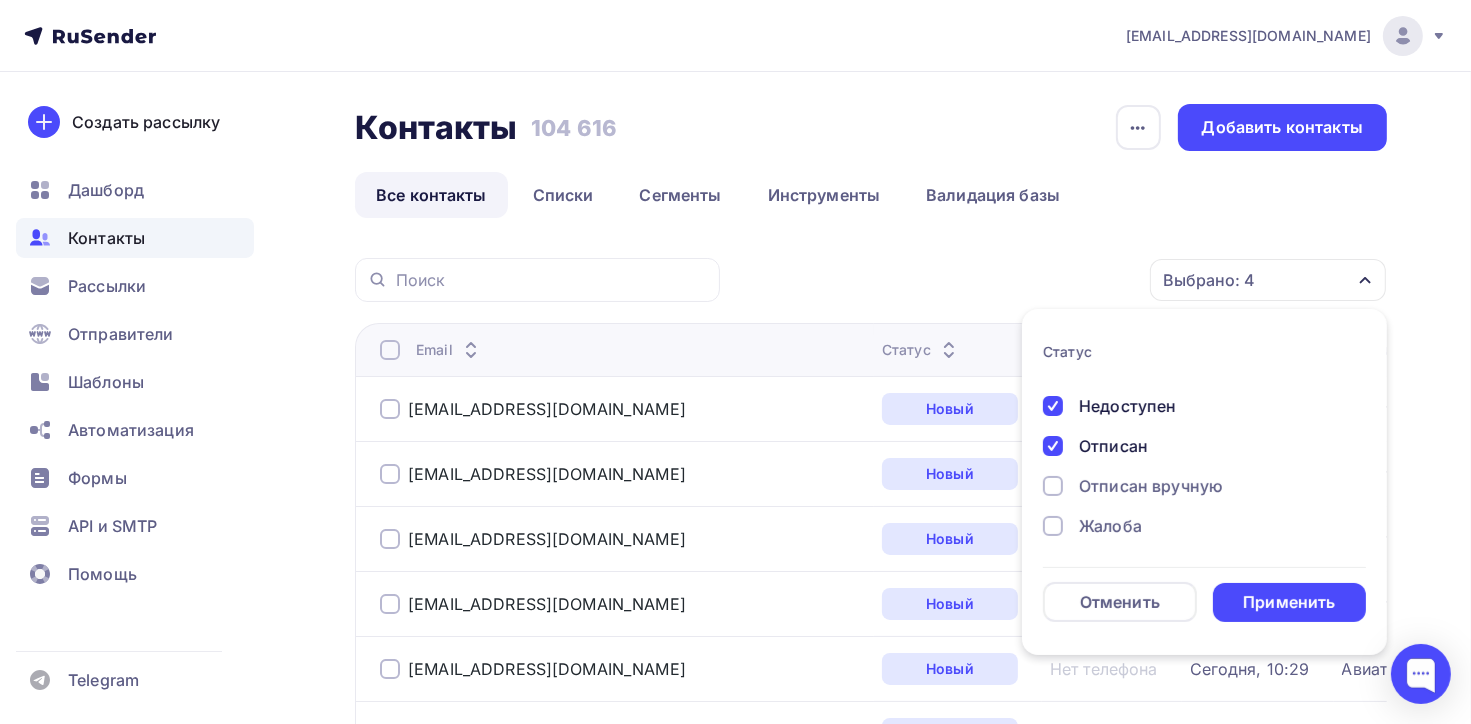 click at bounding box center (1053, 486) 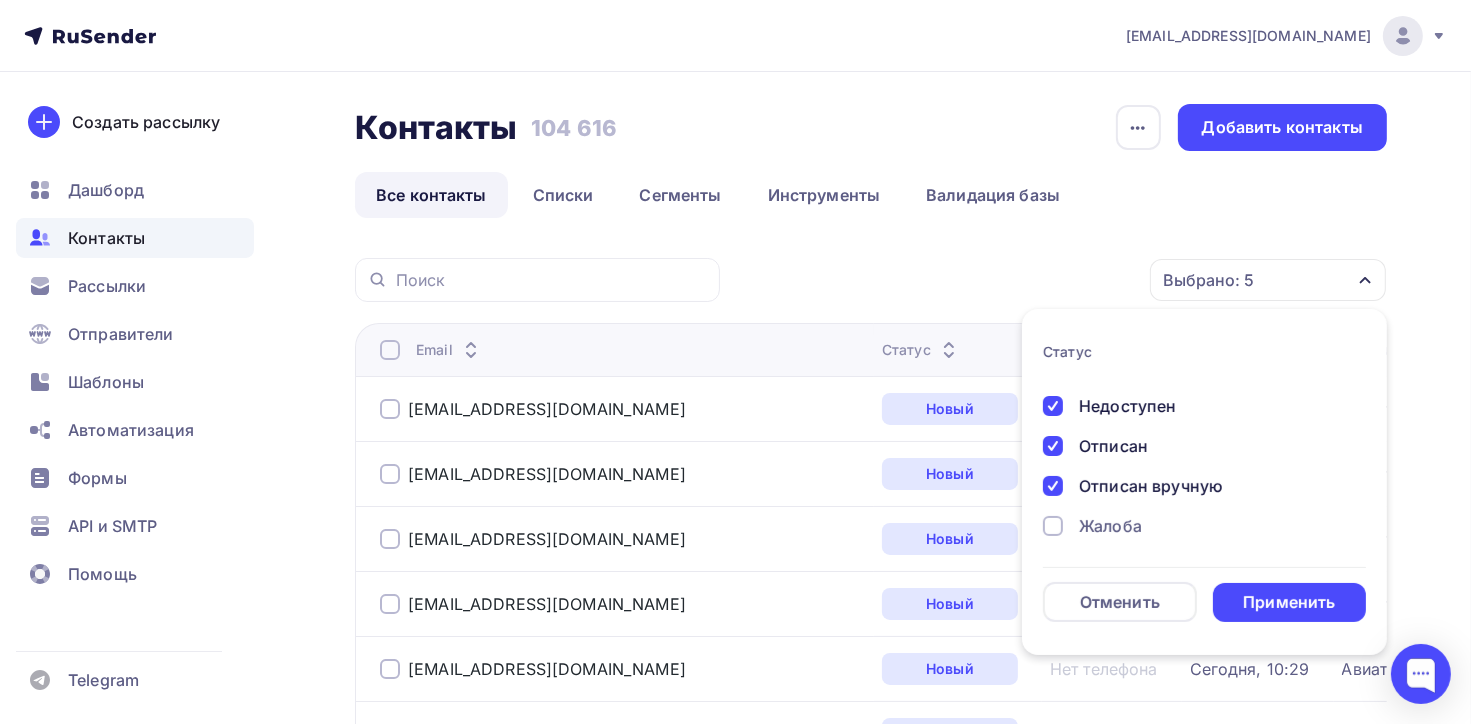 click at bounding box center [1053, 526] 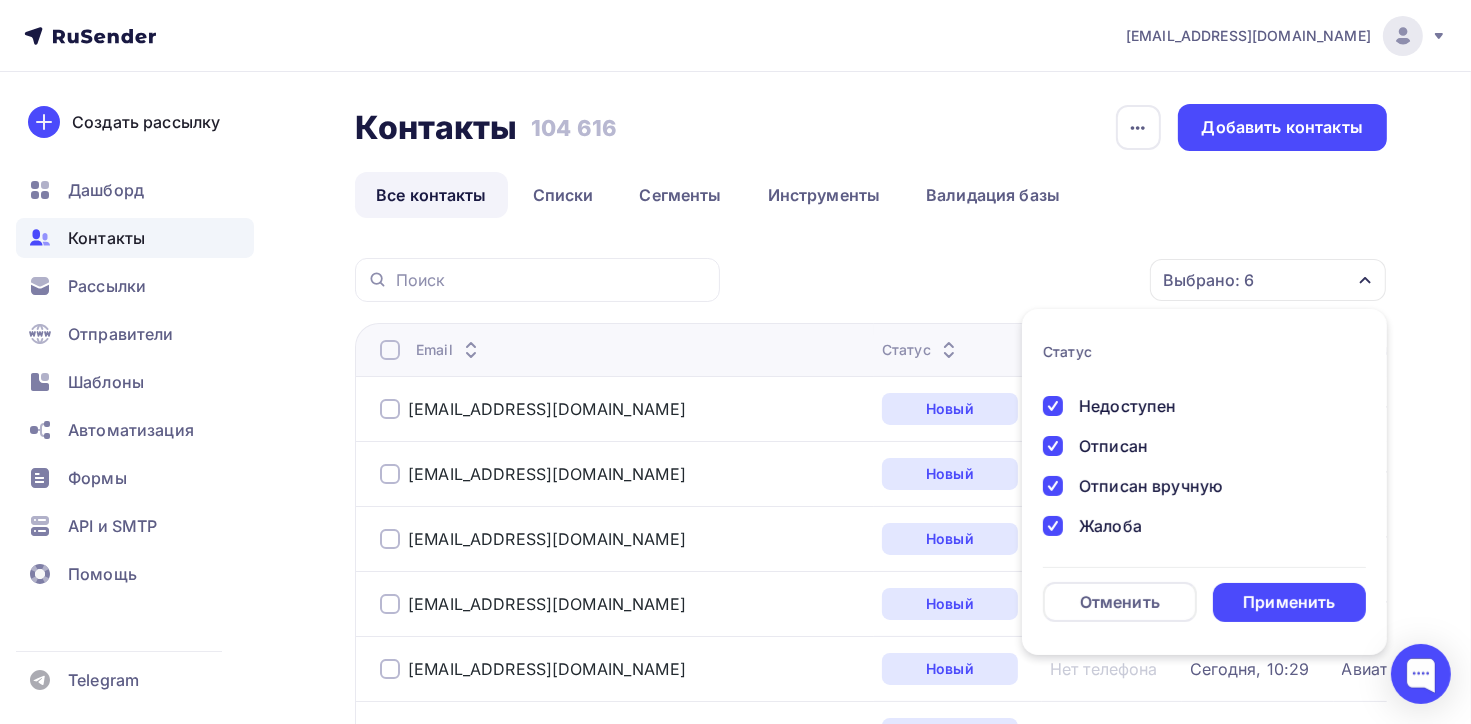 drag, startPoint x: 1239, startPoint y: 603, endPoint x: 1213, endPoint y: 581, distance: 34.058773 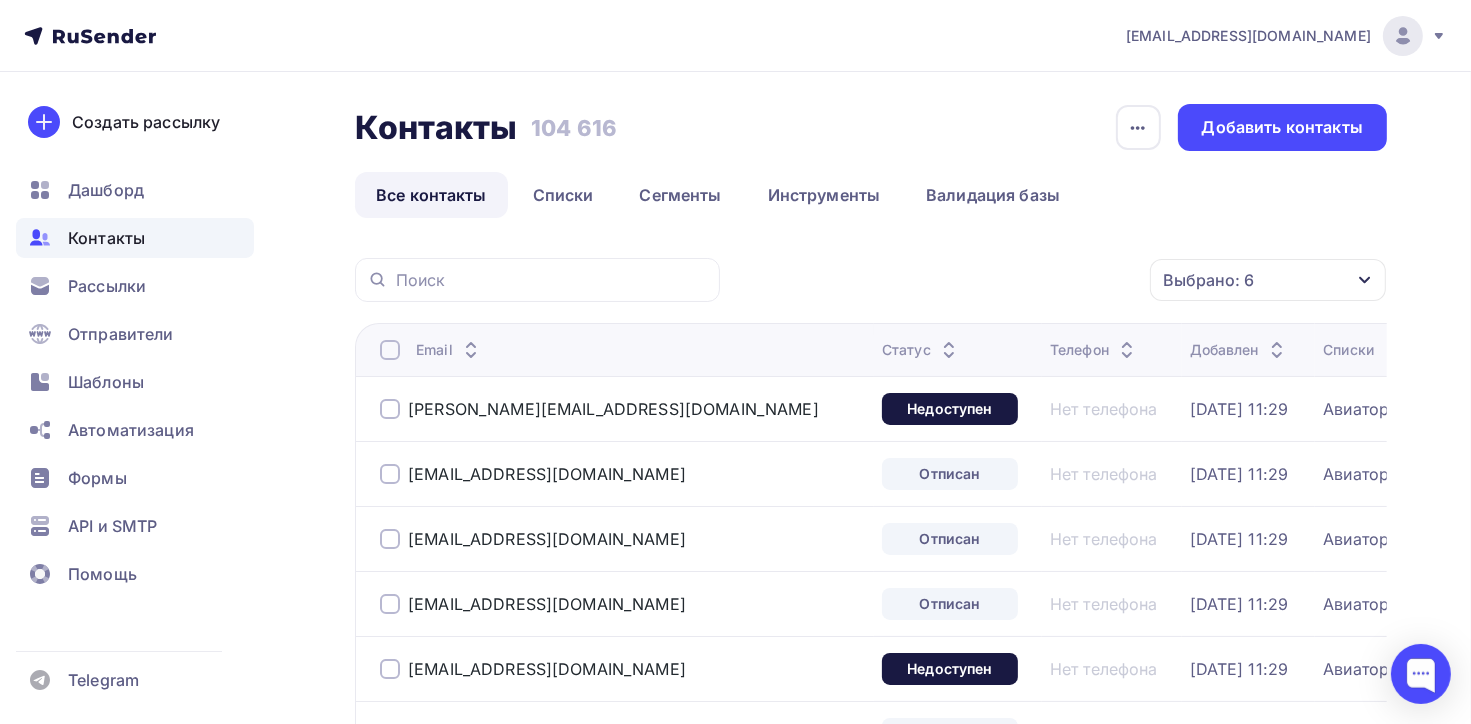 click at bounding box center (390, 350) 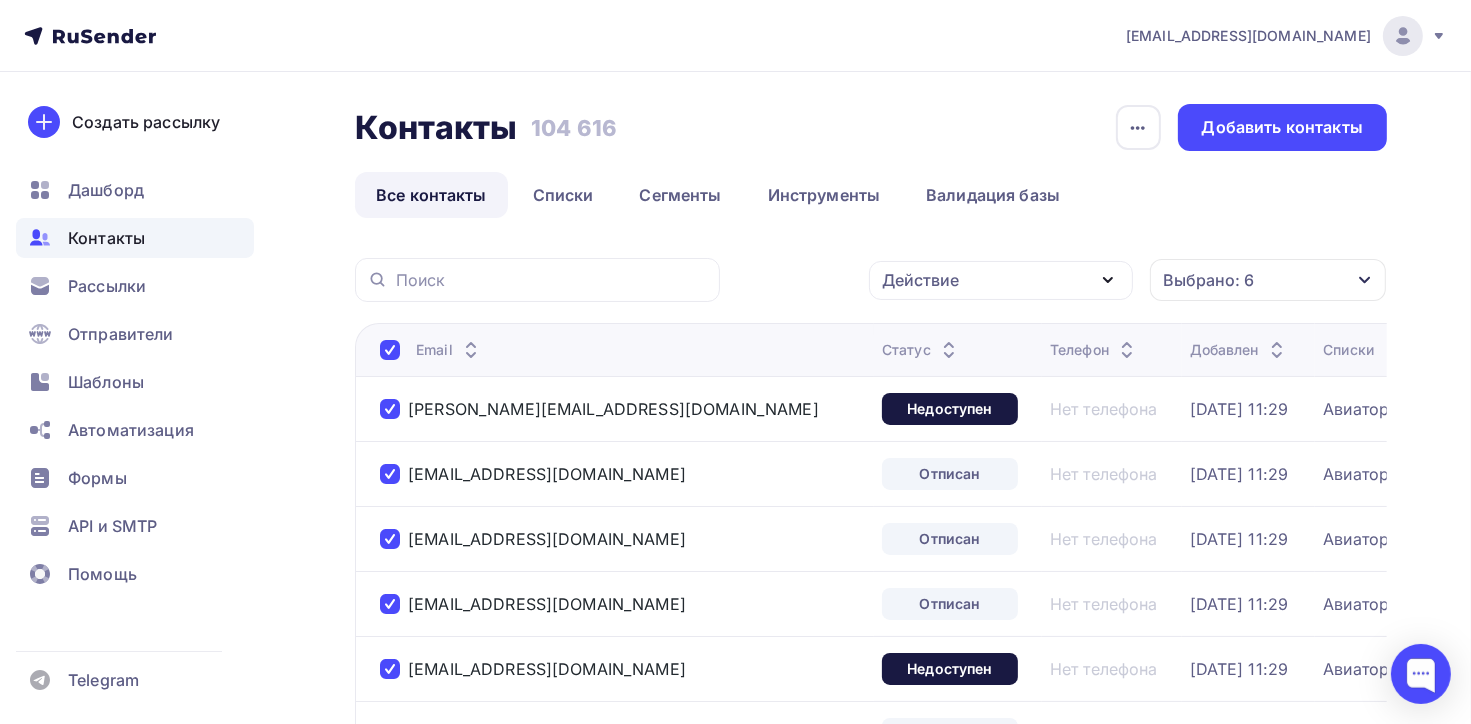 click 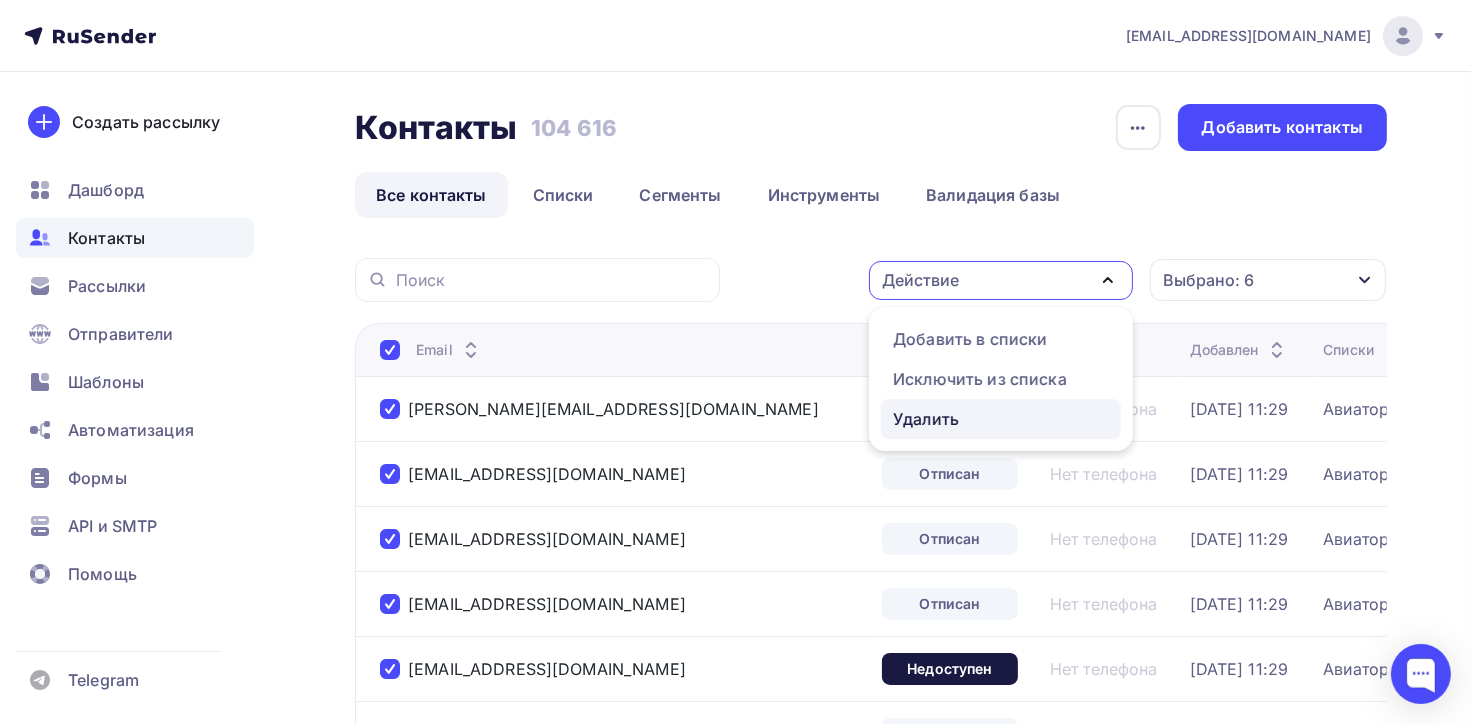 click on "Удалить" at bounding box center (1001, 419) 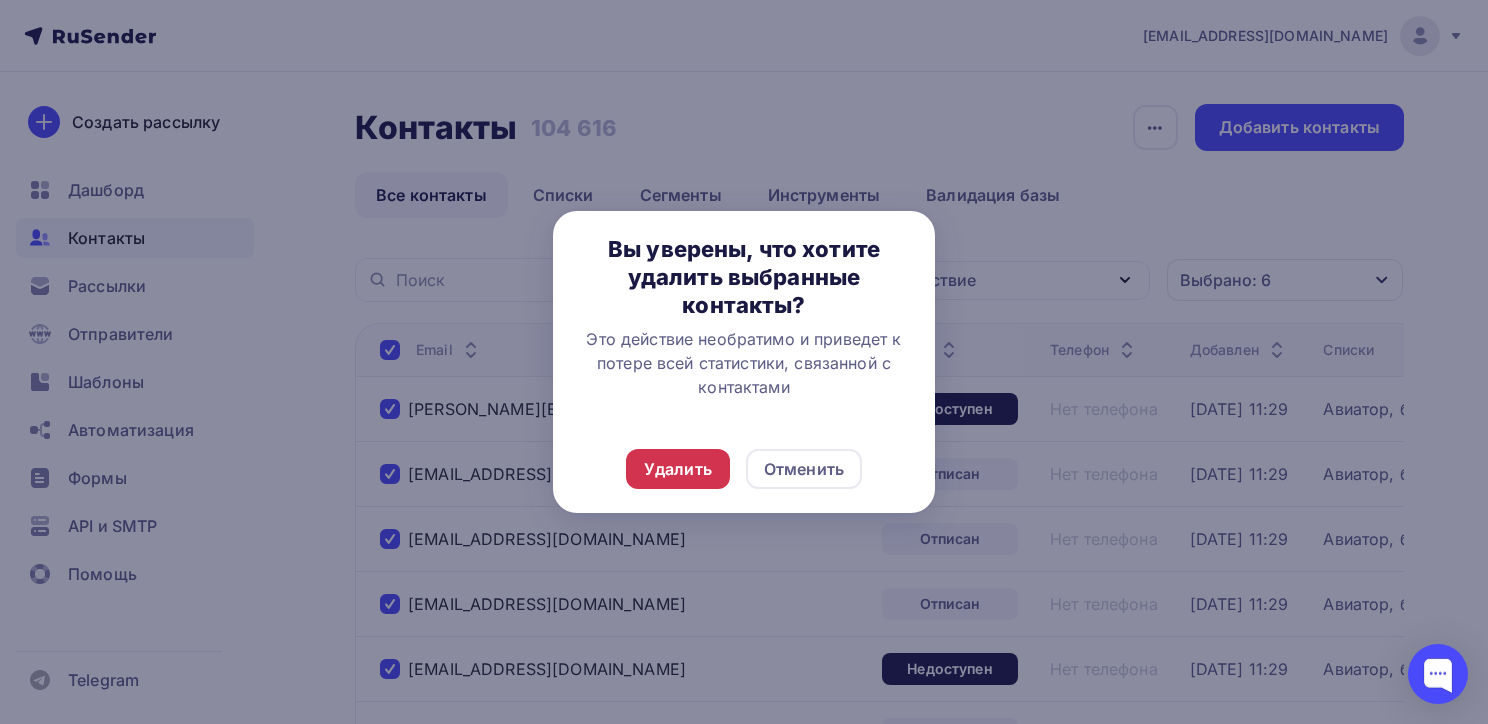 click on "Удалить" at bounding box center [678, 469] 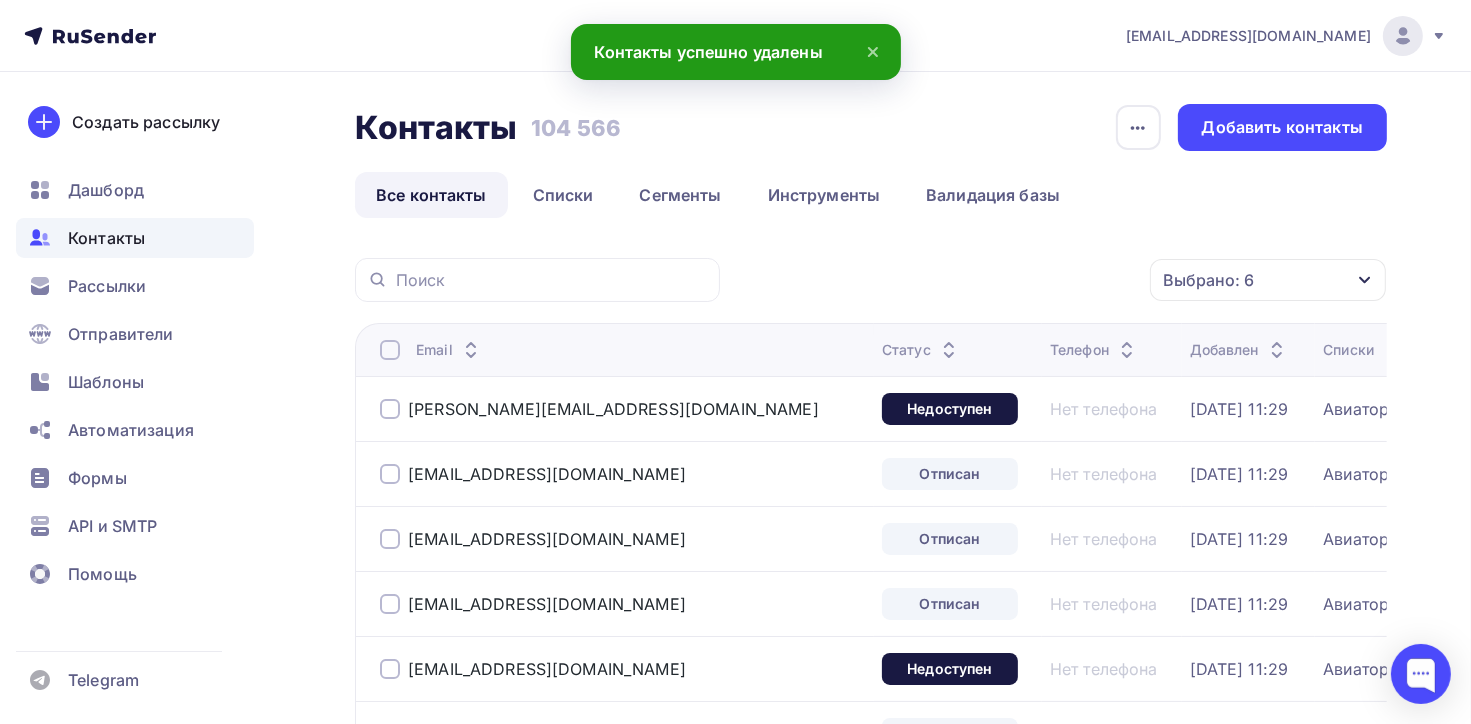click at bounding box center (390, 350) 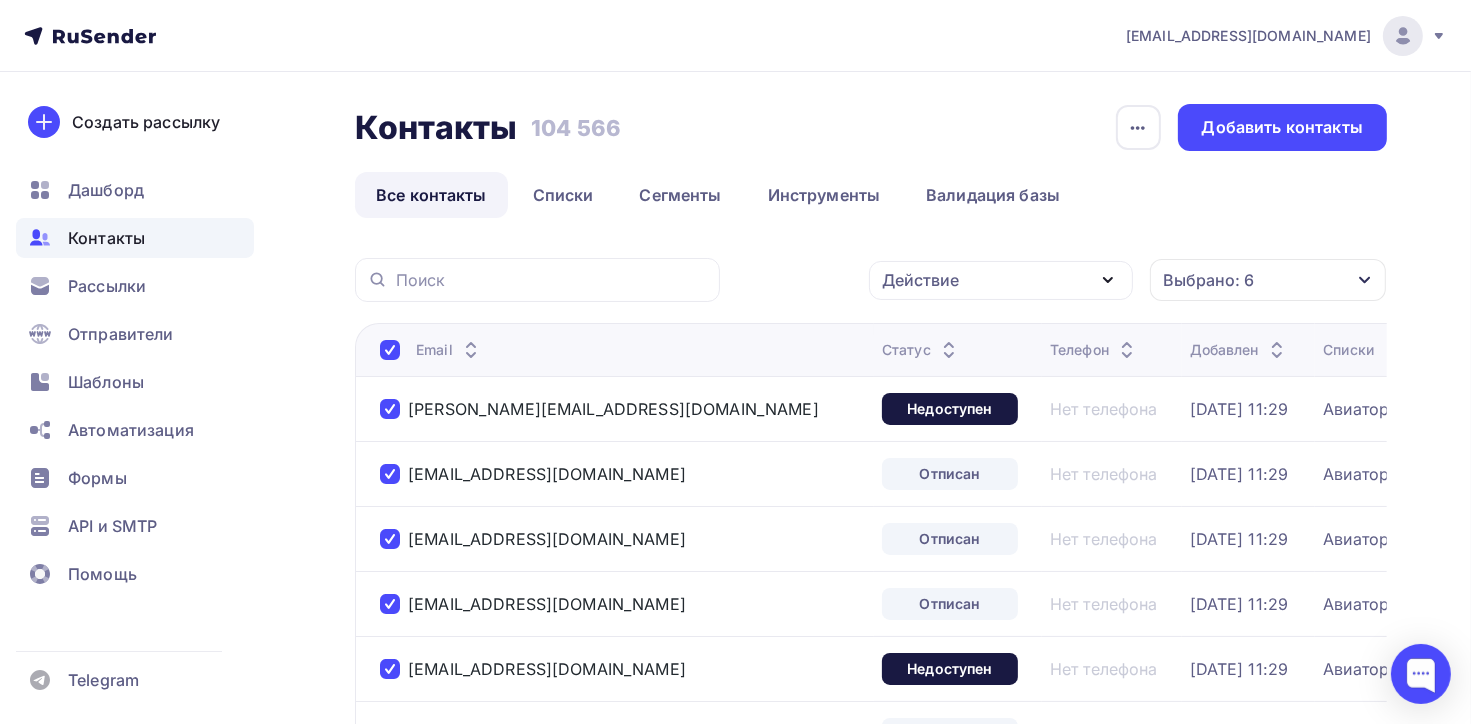 click 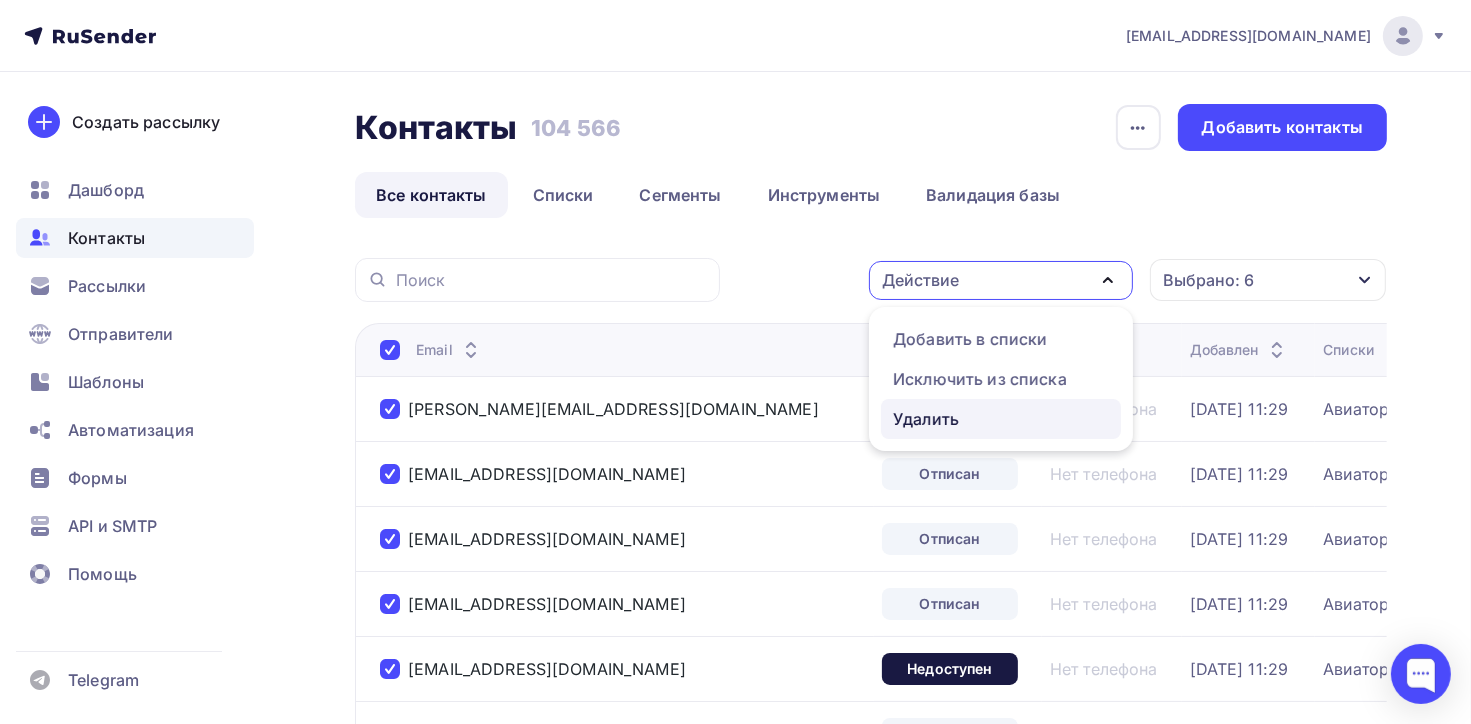 click on "Удалить" at bounding box center (1001, 419) 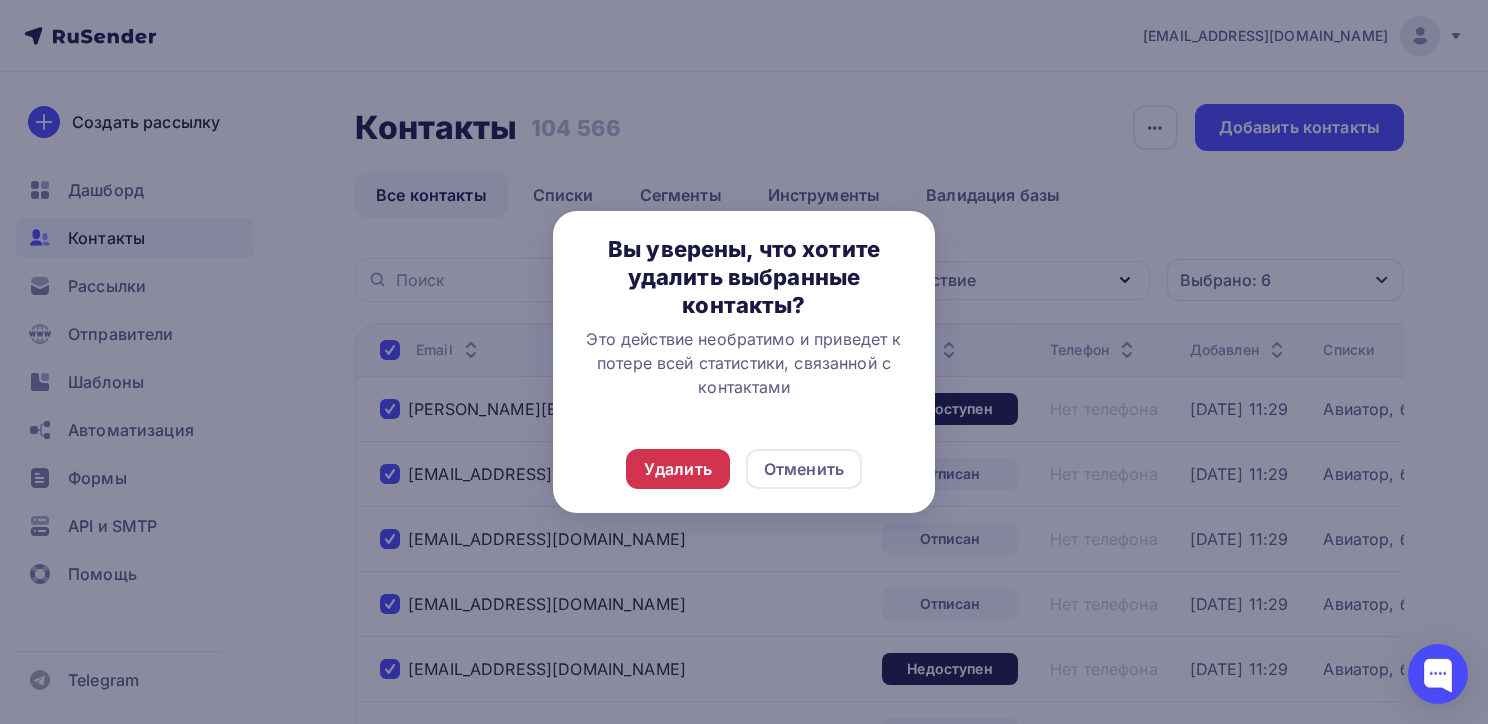click on "Удалить" at bounding box center (678, 469) 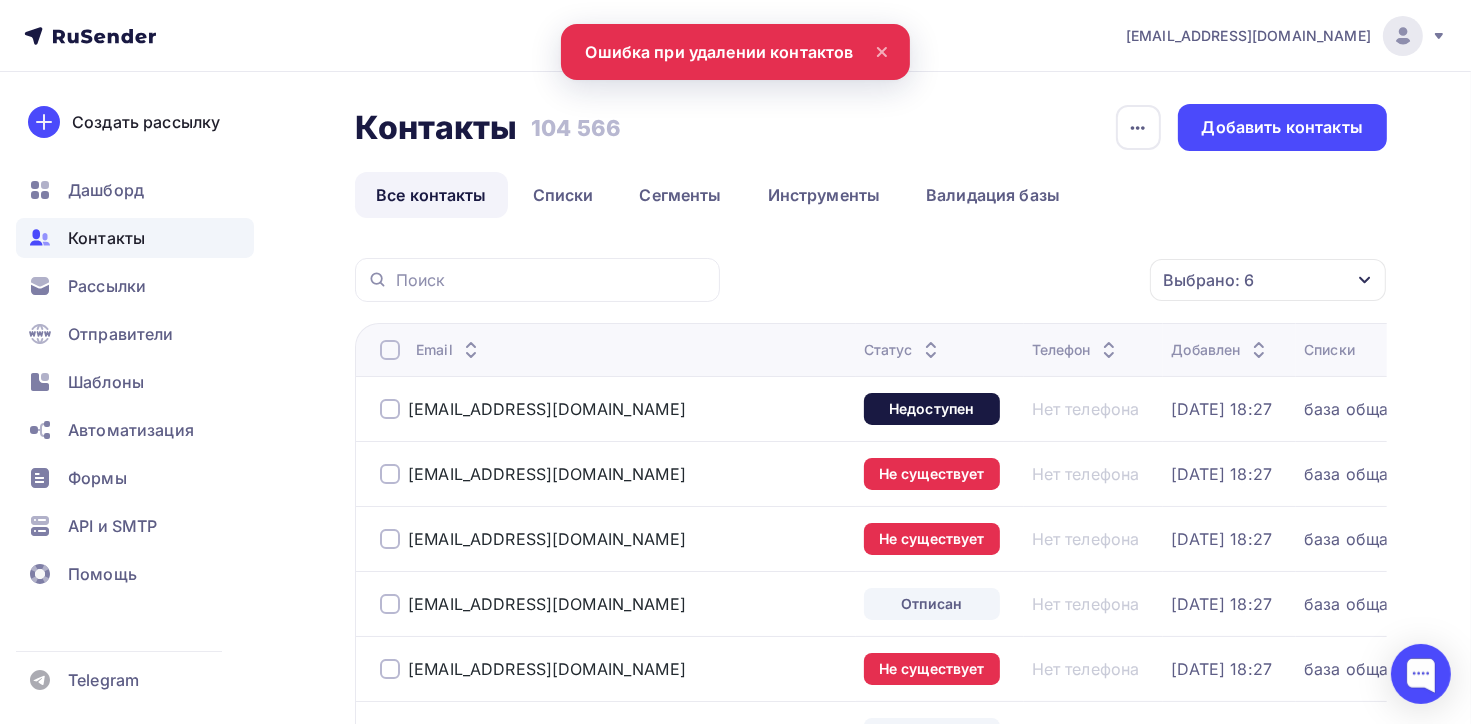 click at bounding box center [390, 350] 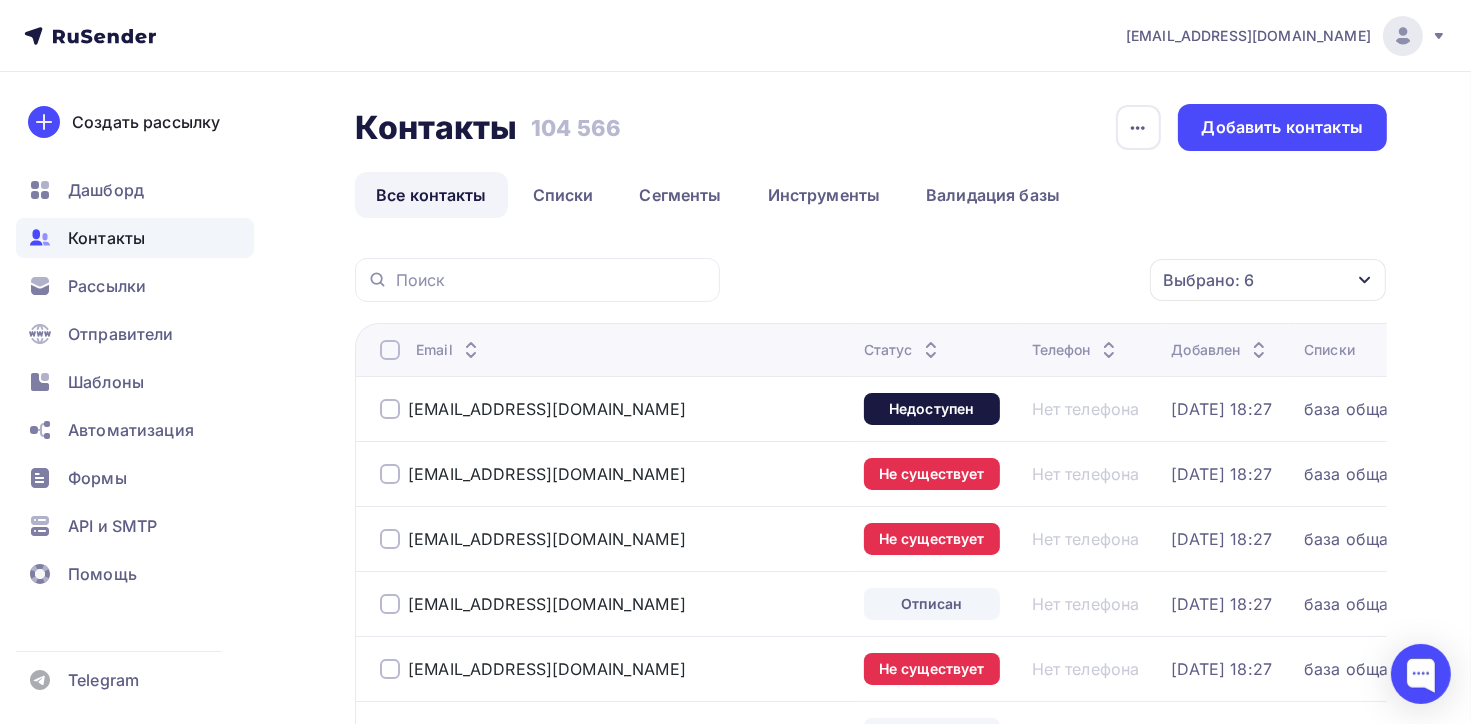click at bounding box center [390, 350] 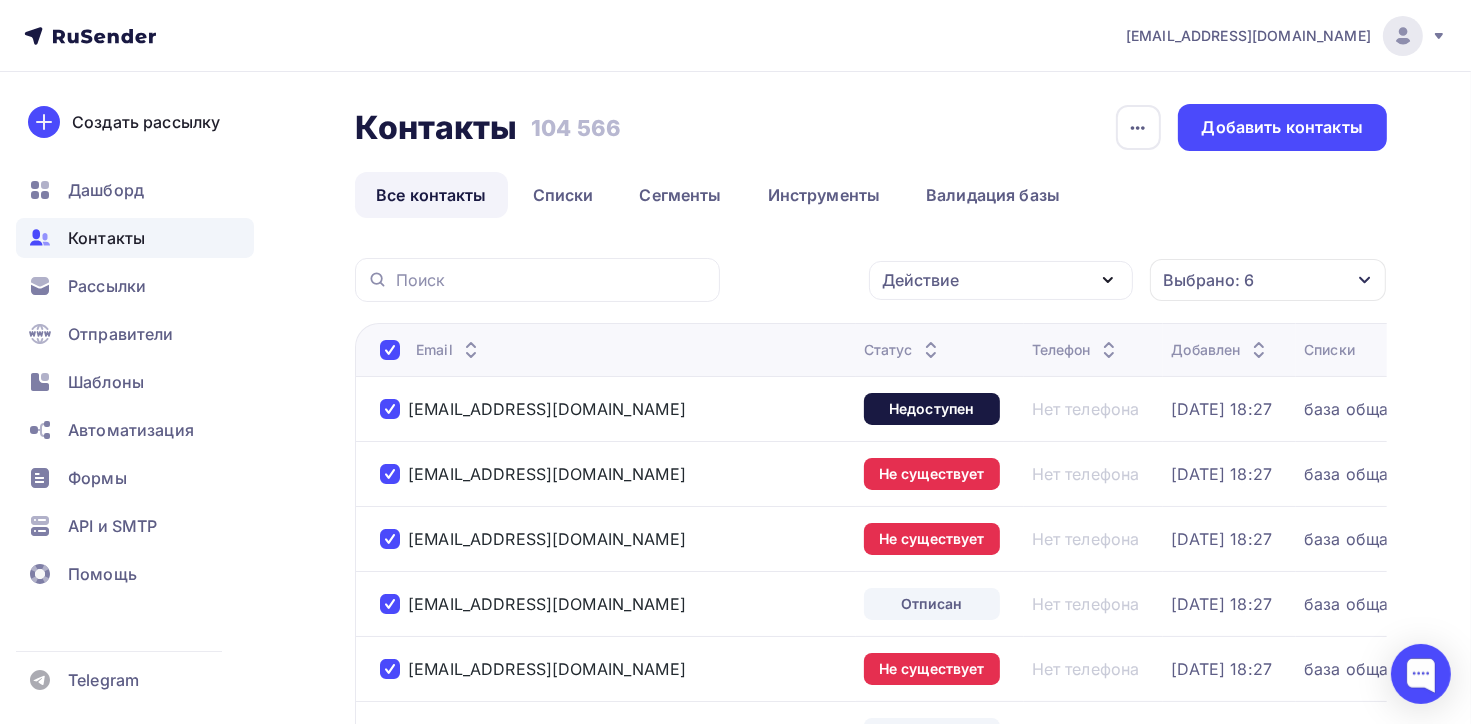 click 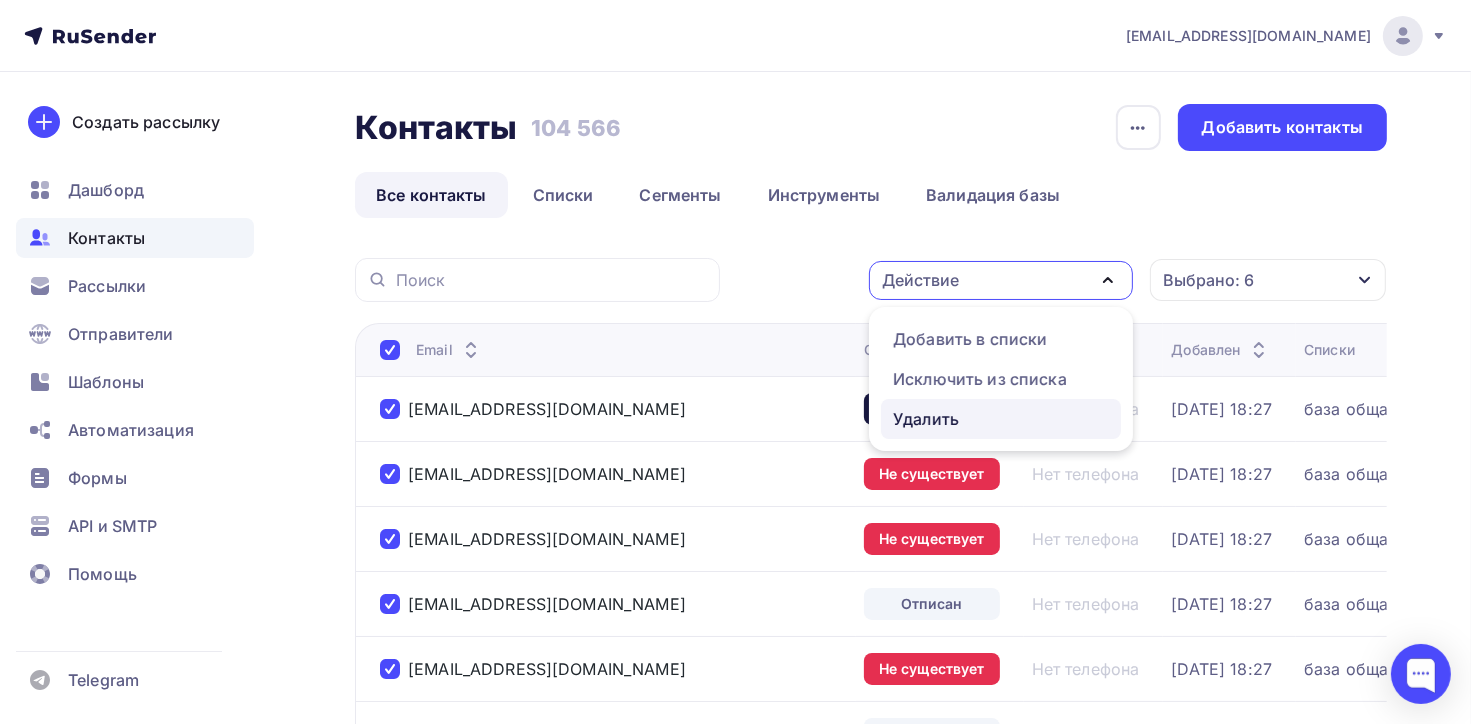 click on "Удалить" at bounding box center (1001, 419) 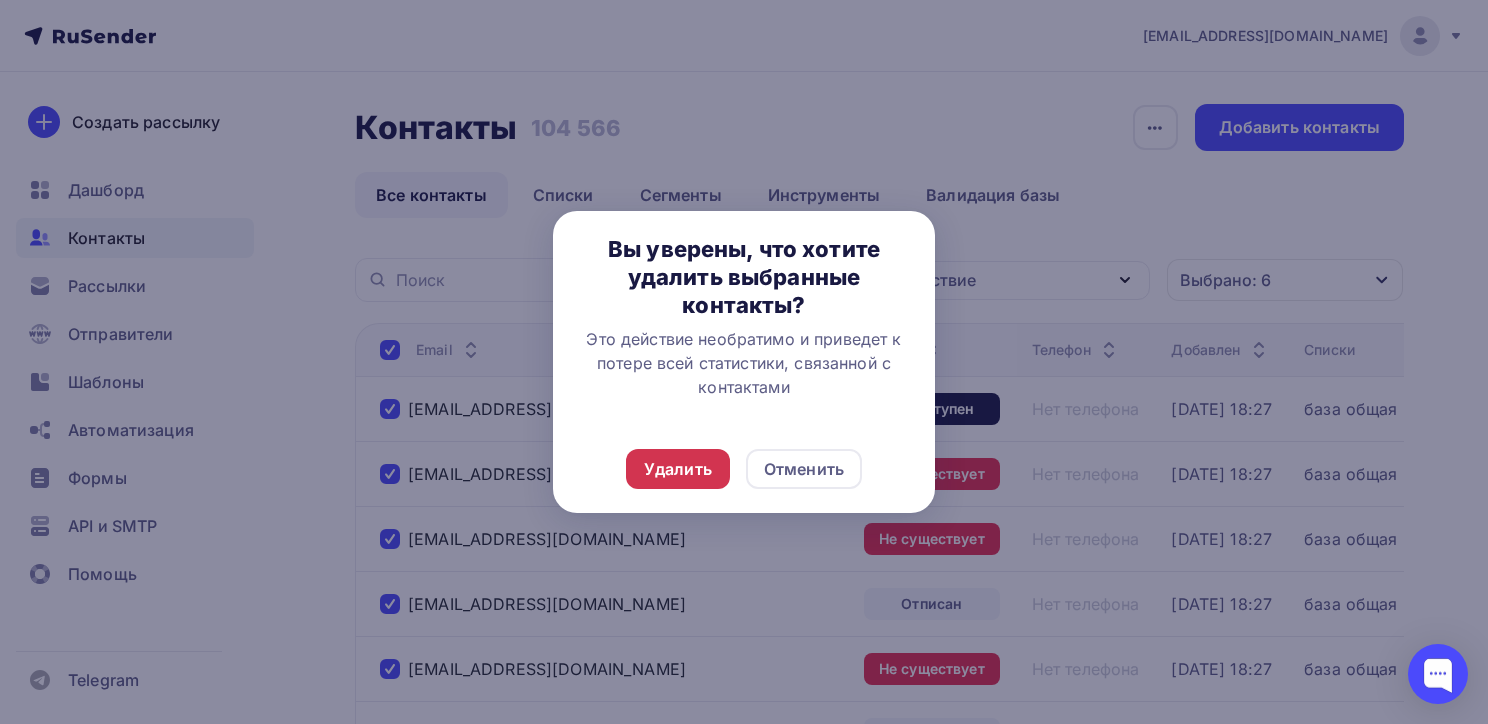 click on "Удалить" at bounding box center [678, 469] 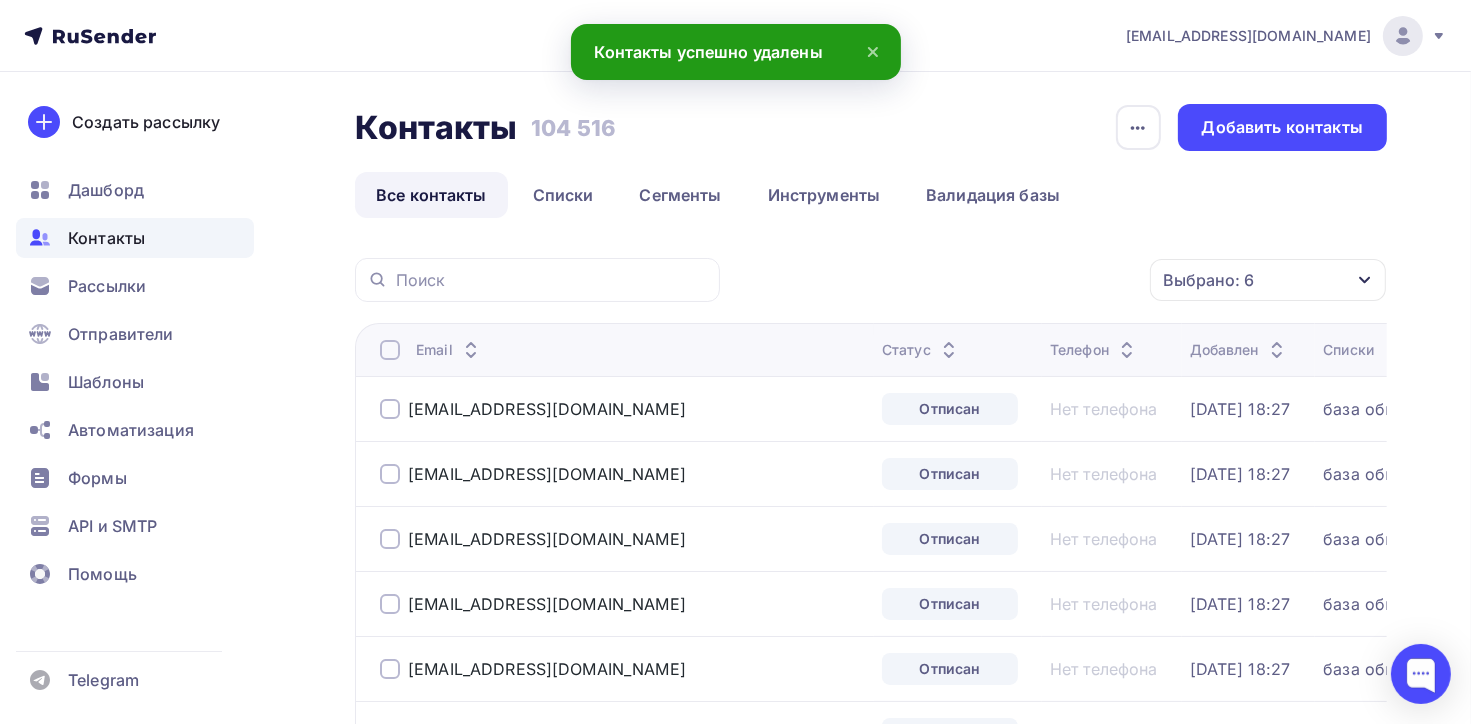 click at bounding box center (390, 350) 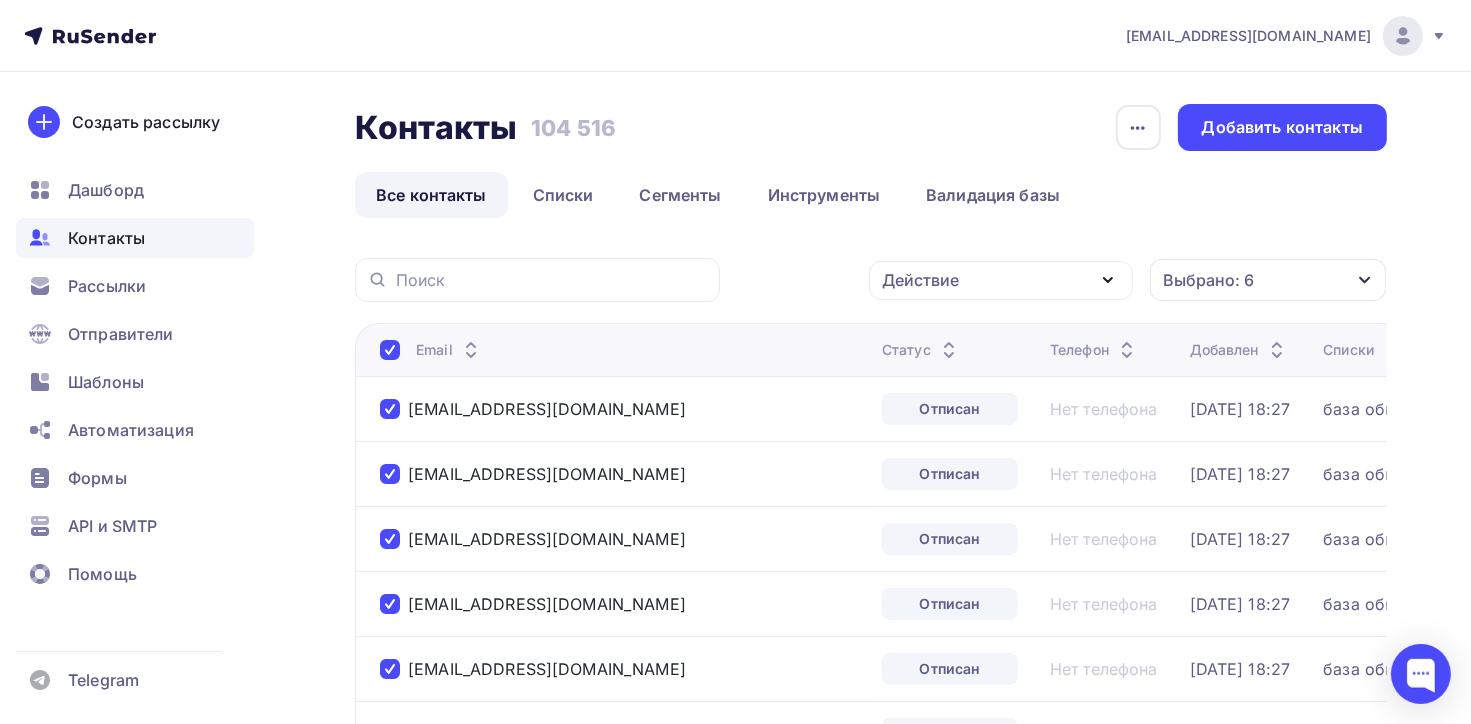 click 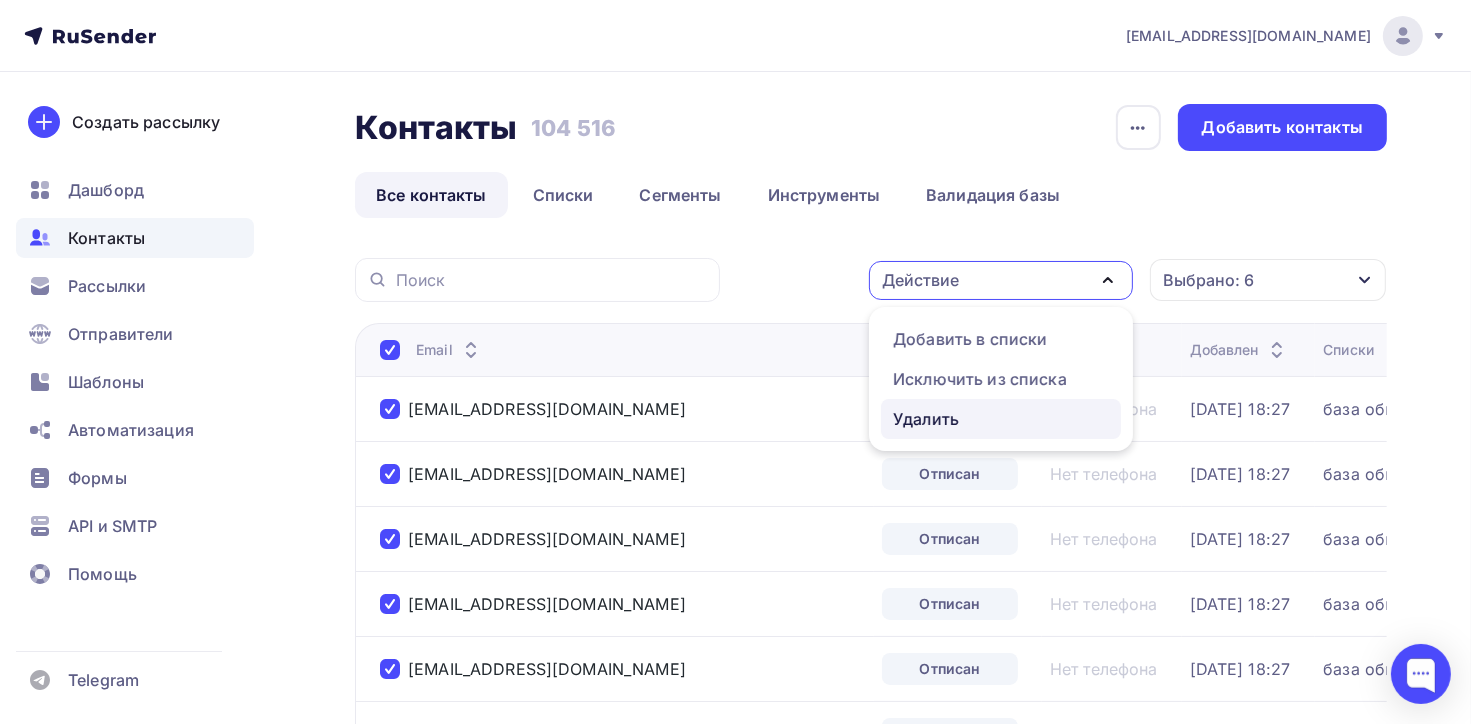 click on "Удалить" at bounding box center [1001, 419] 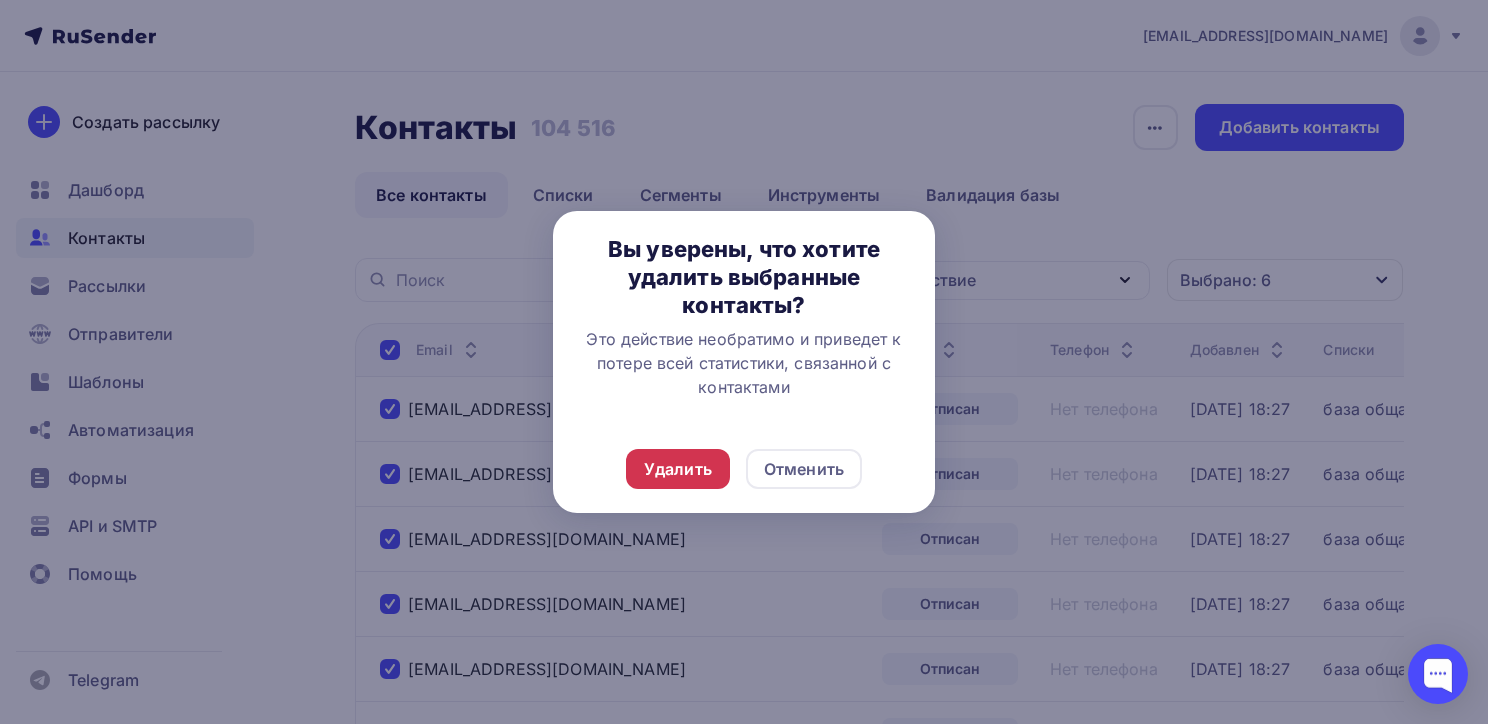 click on "Удалить" at bounding box center [678, 469] 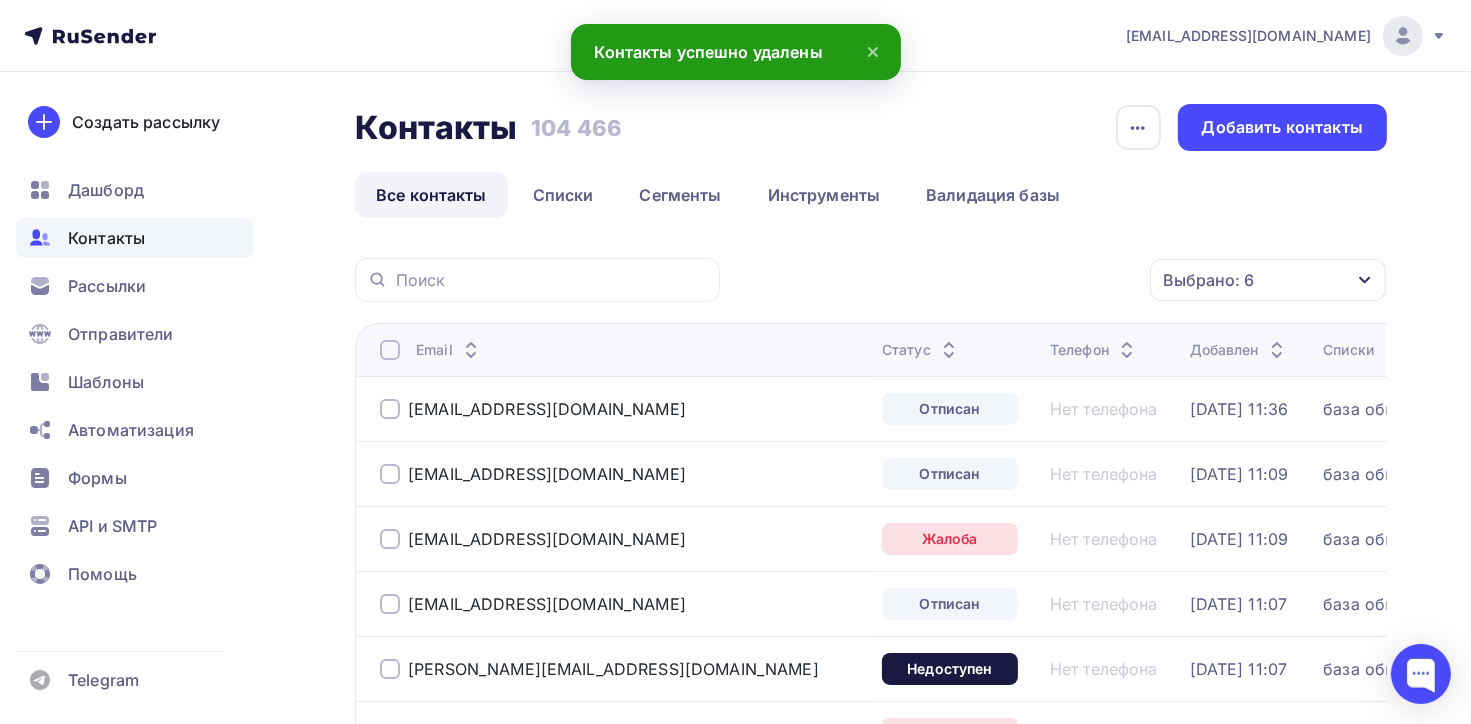 click at bounding box center (390, 350) 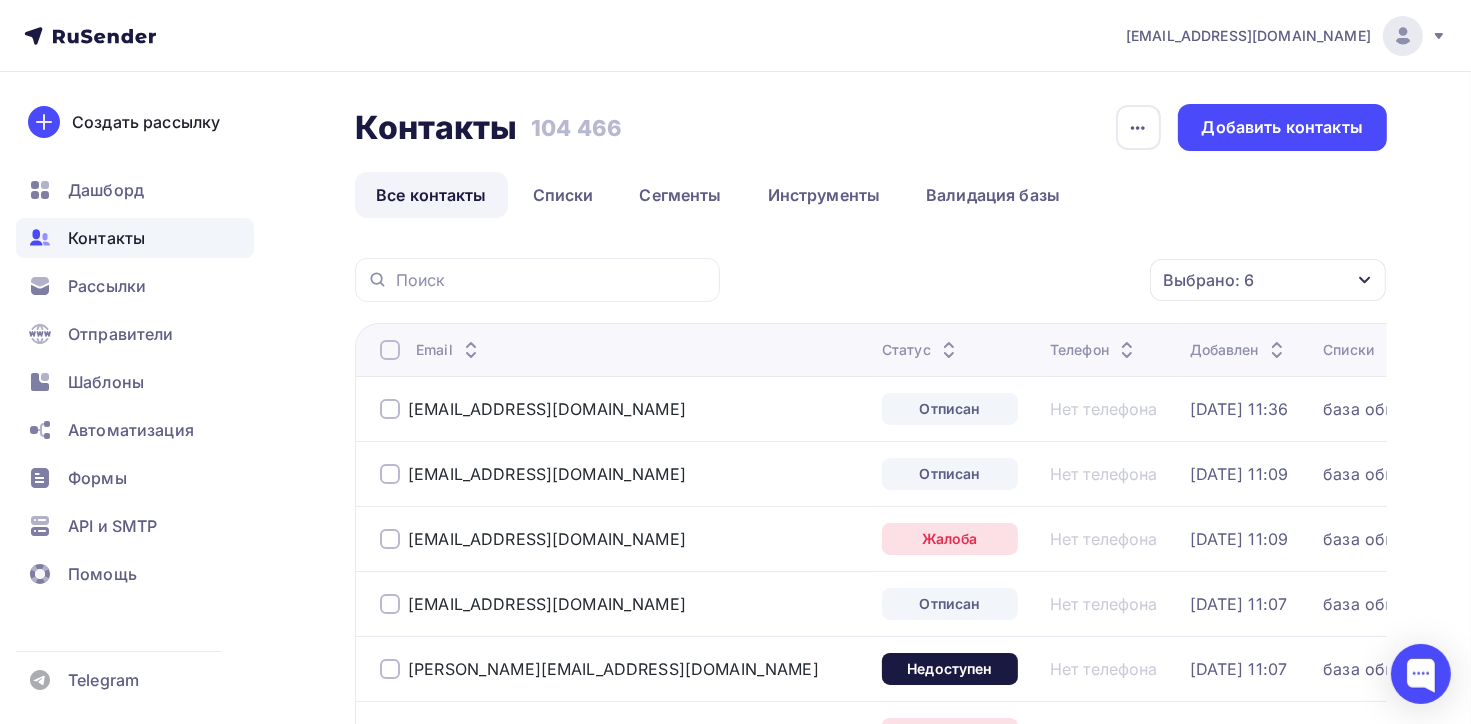 click 